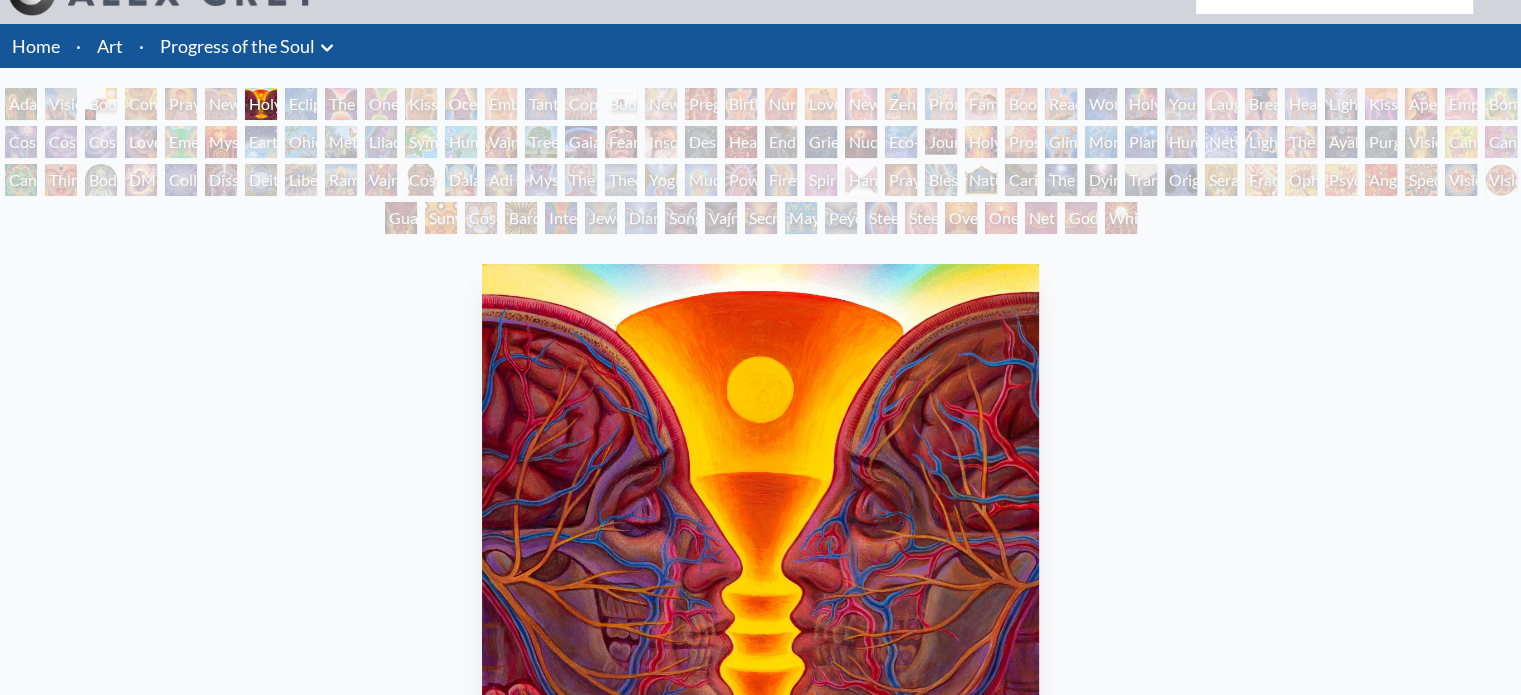 scroll, scrollTop: 0, scrollLeft: 0, axis: both 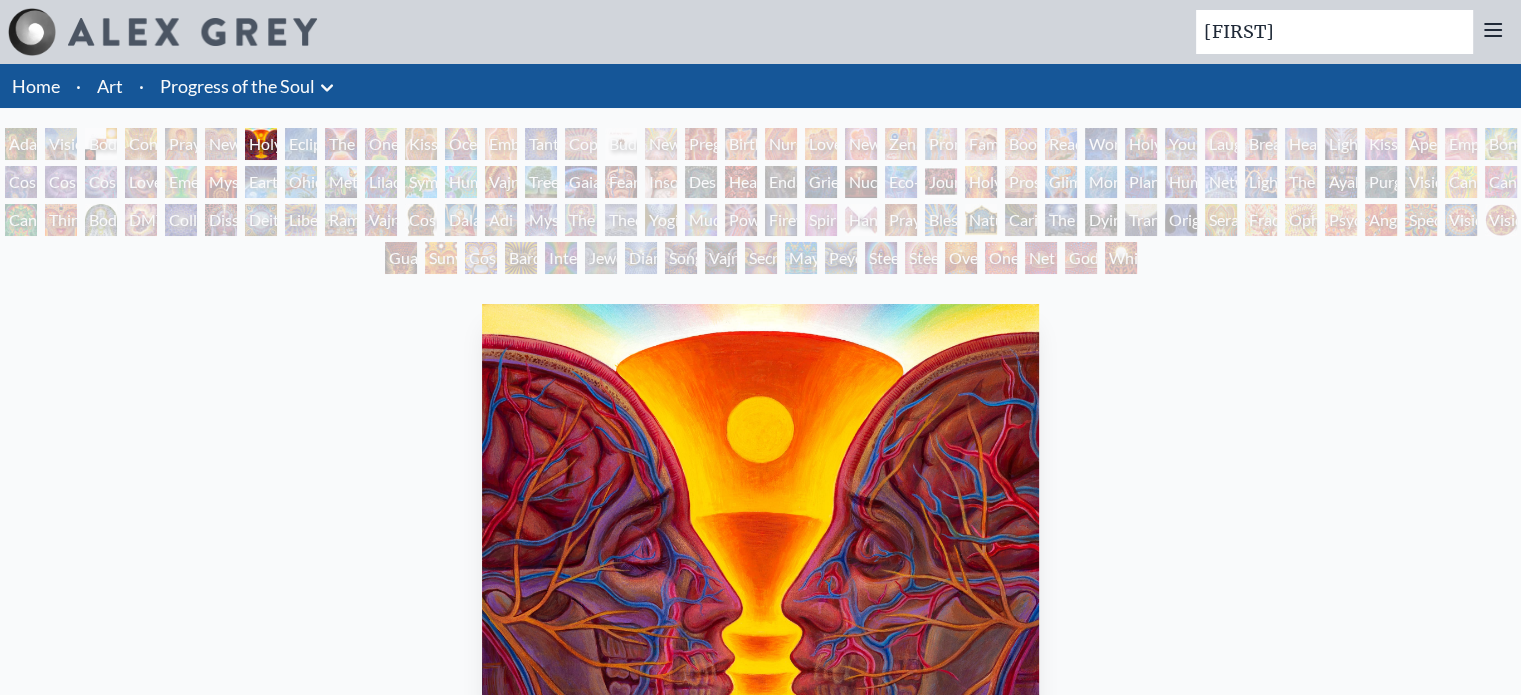 click on "Mysteriosa 2" at bounding box center [221, 182] 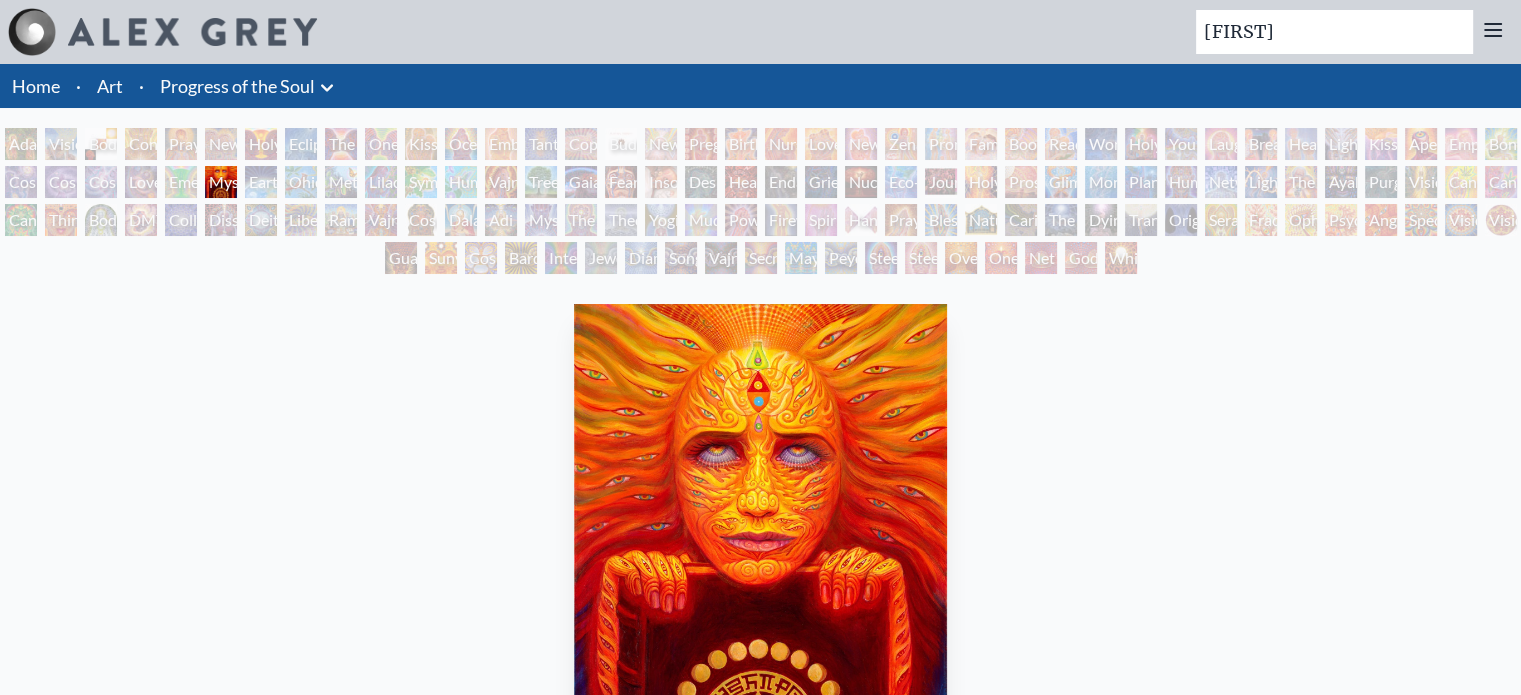click on "Dissectional Art for Tool's Lateralus CD" at bounding box center [221, 220] 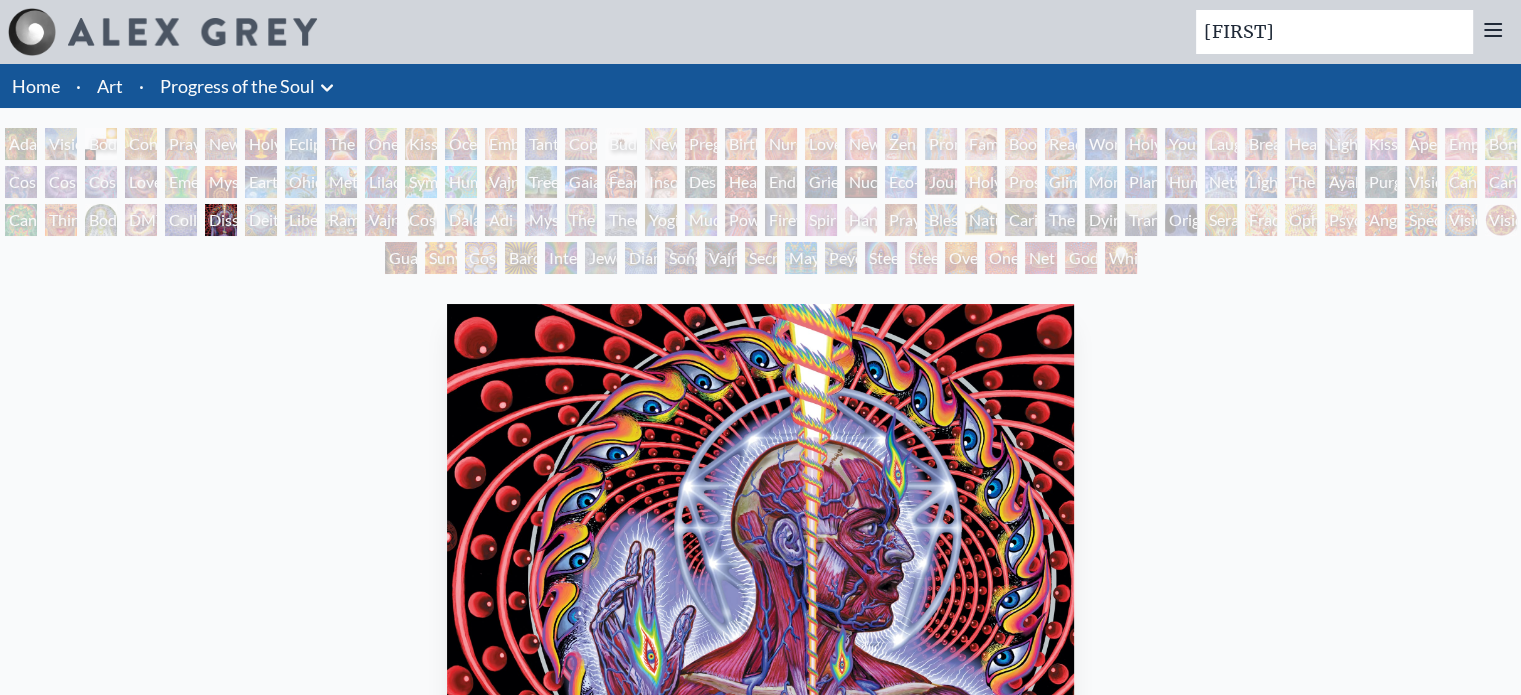 click on "Holy Grail" at bounding box center [261, 144] 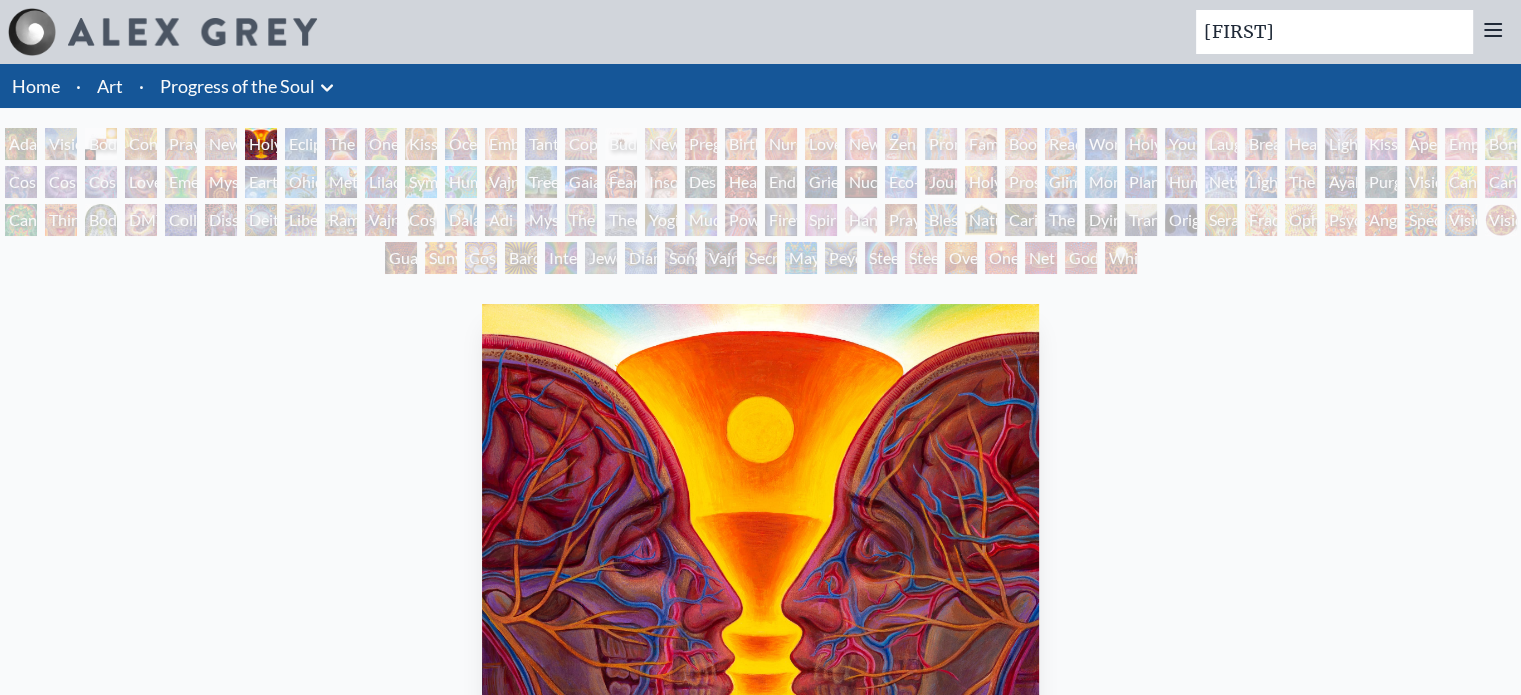 click on "Adam & Eve      Visionary Origin of Language      Body, Mind, Spirit      Contemplation      Praying      New Man New Woman      Holy Grail      Eclipse      The Kiss      One Taste      Kissing      Ocean of Love Bliss      Embracing      Tantra      Copulating      Buddha Embryo      Newborn      Pregnancy      Birth      Nursing      Love Circuit      New Family      Zena Lotus      Promise      Family      Boo-boo      Reading      Wonder      Holy Family      Young & Old      Laughing Man      Breathing      Healing      Lightweaver      Kiss of the Muse      Aperture      Empowerment      Bond      Cosmic Creativity      Cosmic Artist      Cosmic Lovers      Love is a Cosmic Force      Emerald Grail      Mysteriosa 2      Earth Energies      Ohio Song      Metamorphosis      Lilacs      Humming Bird" at bounding box center [760, 204] 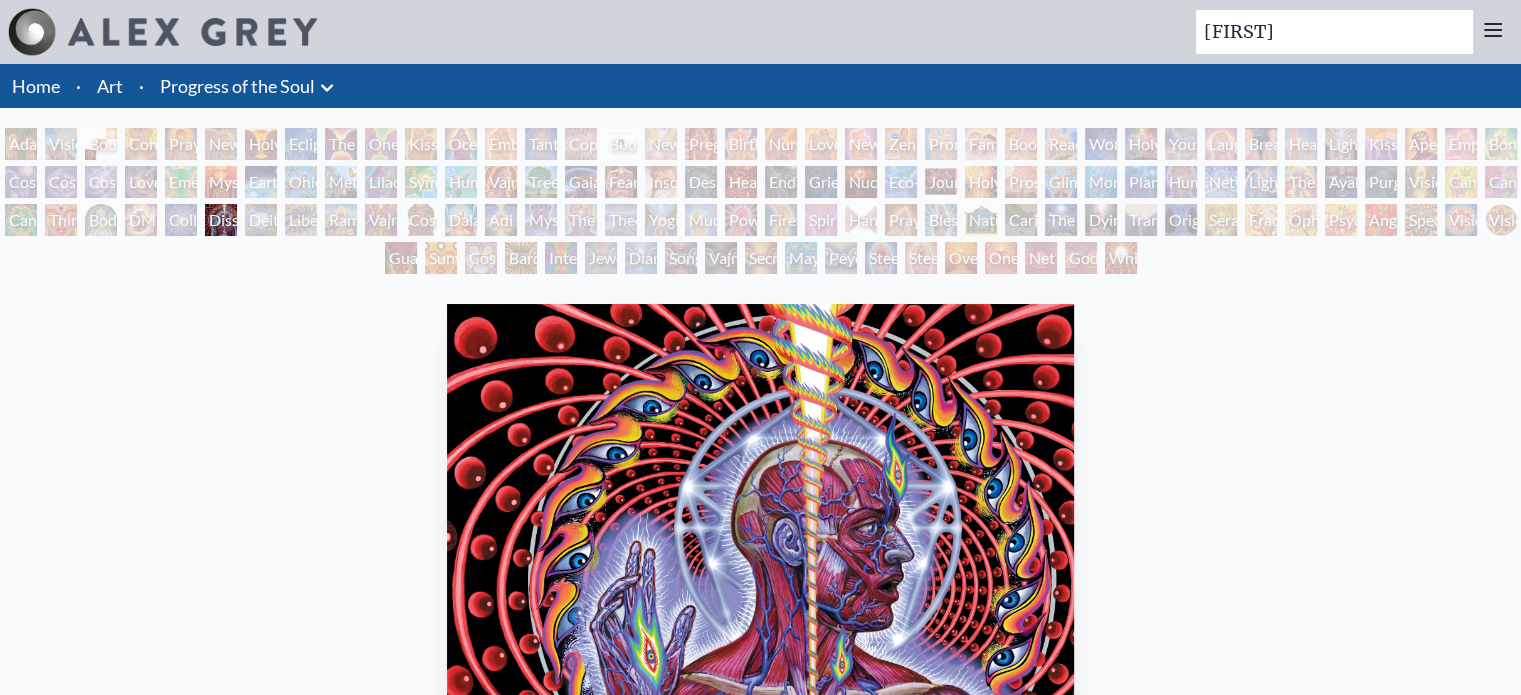 click on "Earth Energies" at bounding box center (261, 182) 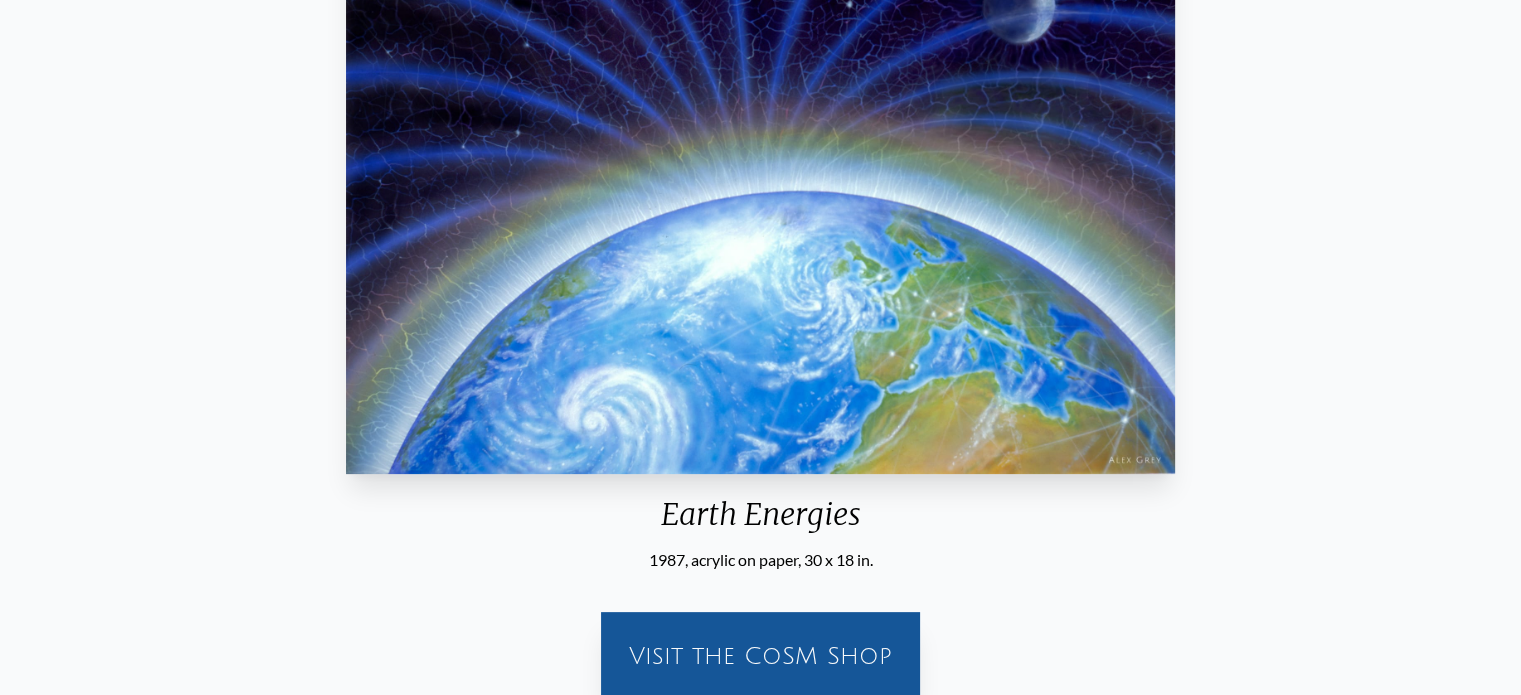 scroll, scrollTop: 413, scrollLeft: 0, axis: vertical 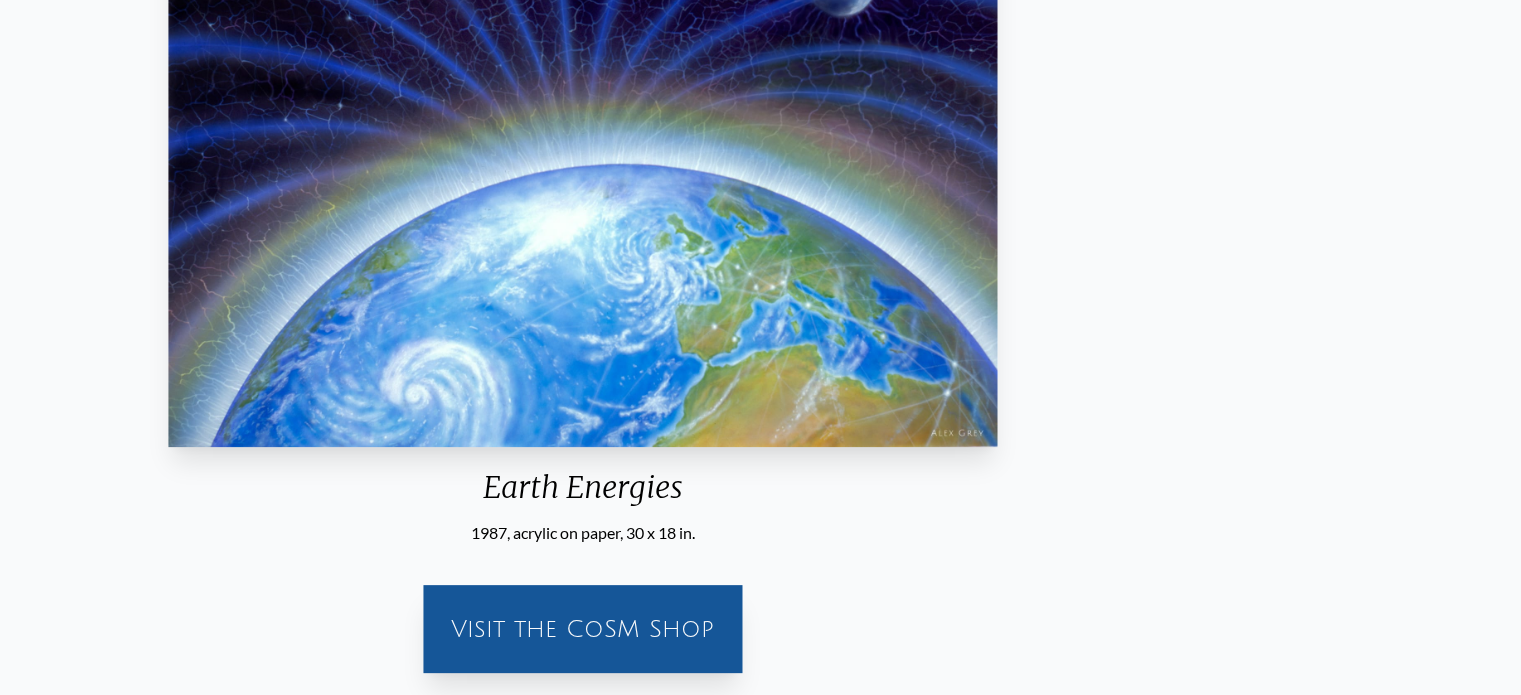 click on "Earth Energies" at bounding box center (583, 495) 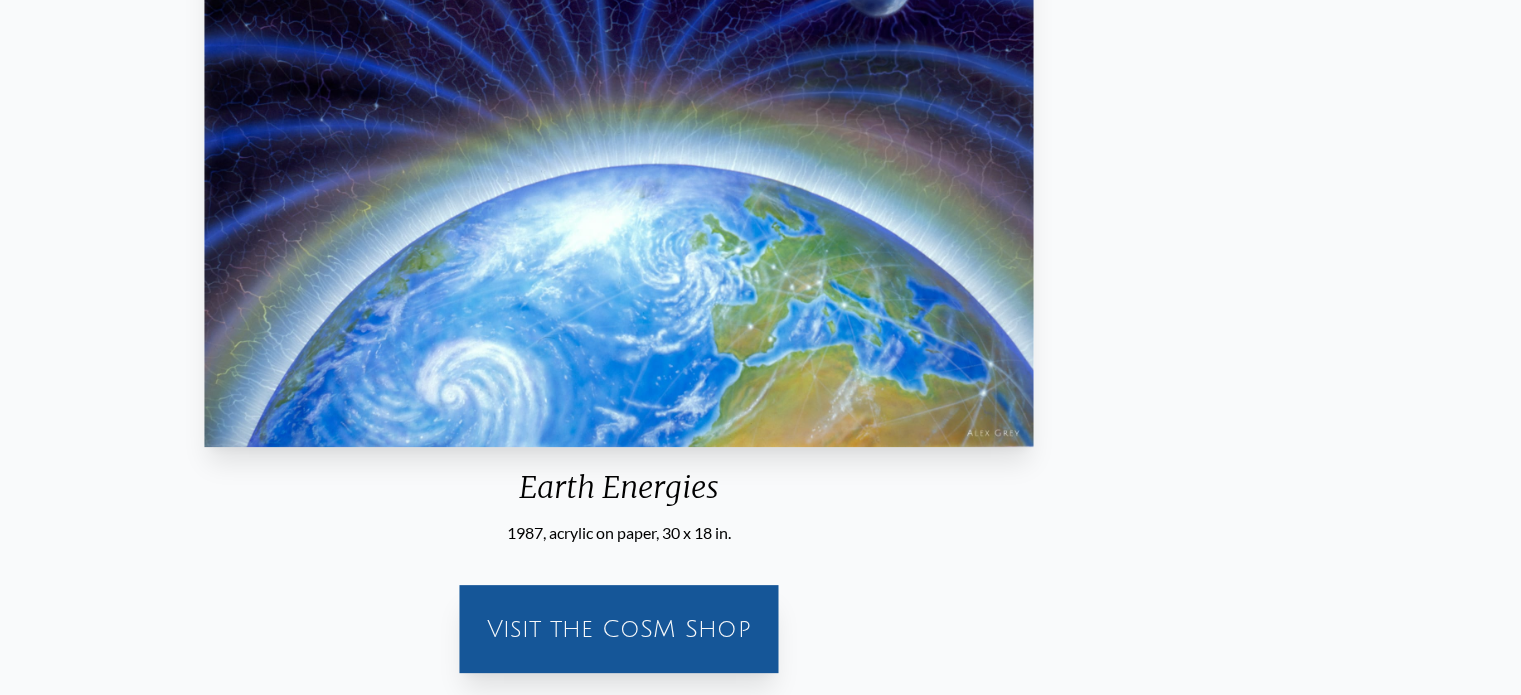 click on "Earth Energies" at bounding box center (619, 495) 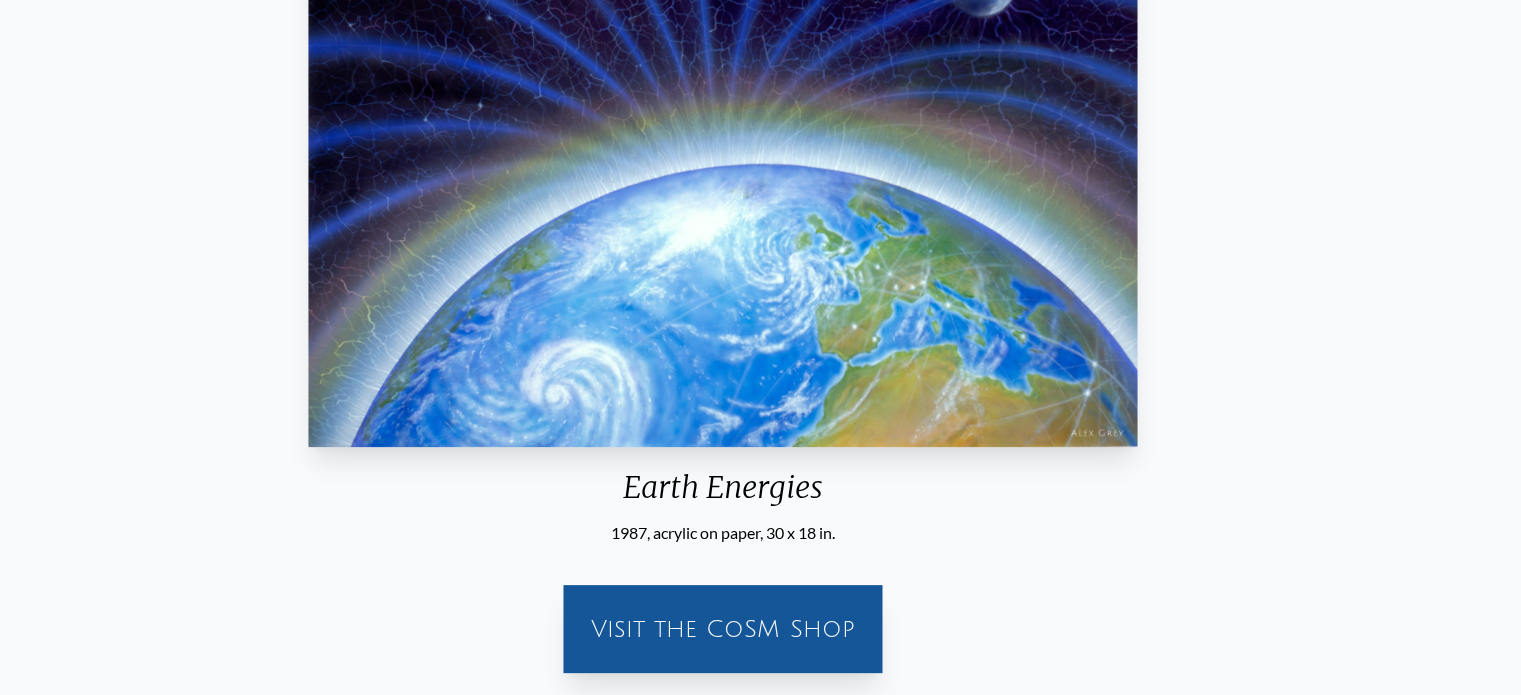 click on "Earth Energies" at bounding box center [723, 495] 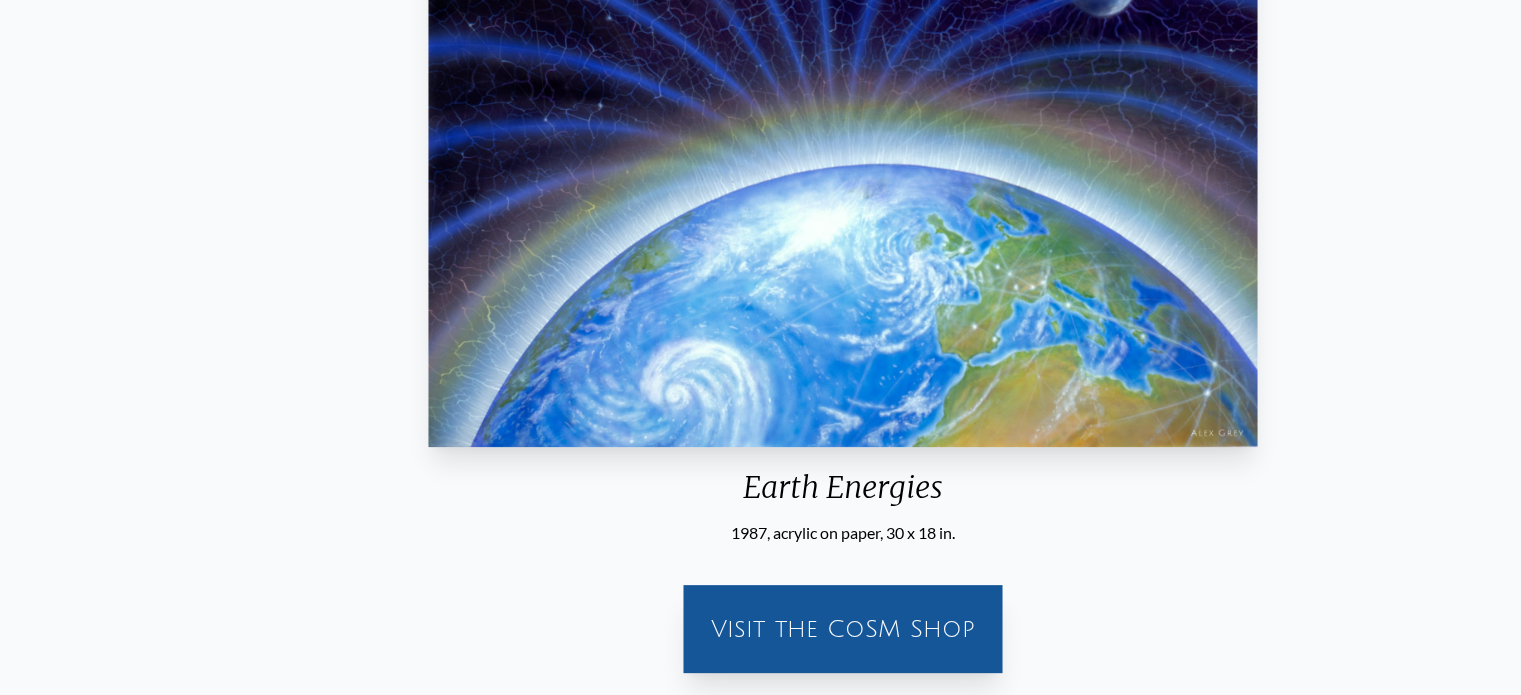 click on "Earth Energies" at bounding box center (843, 495) 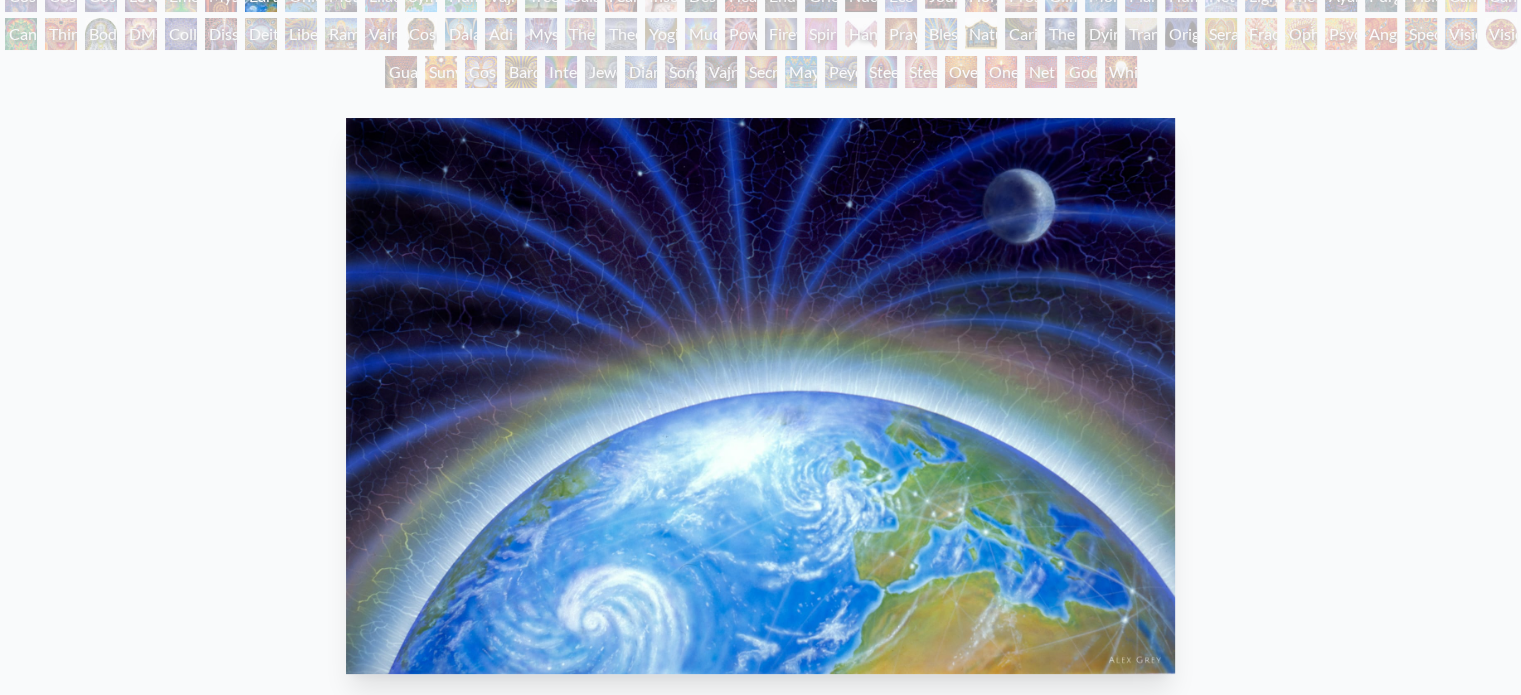 scroll, scrollTop: 0, scrollLeft: 0, axis: both 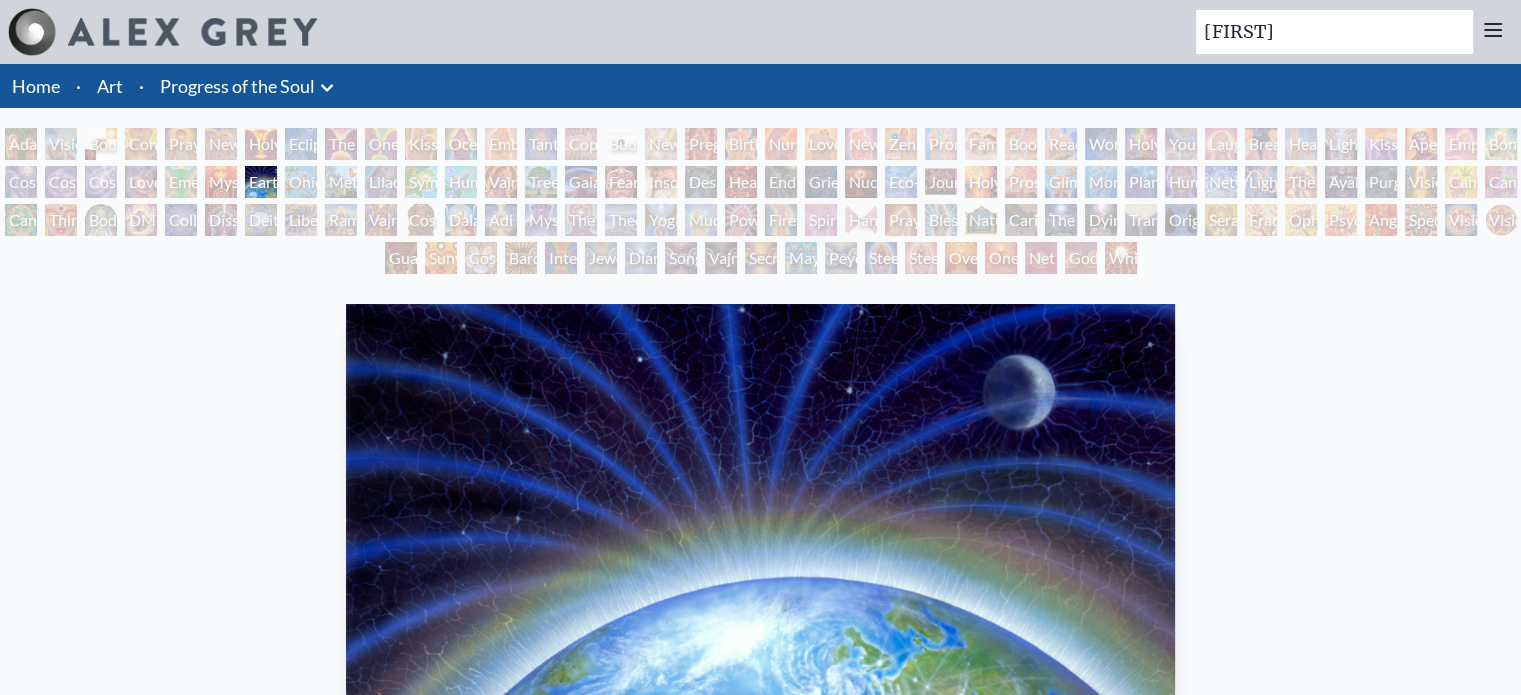 click on "Dissectional Art for Tool's Lateralus CD" at bounding box center (221, 220) 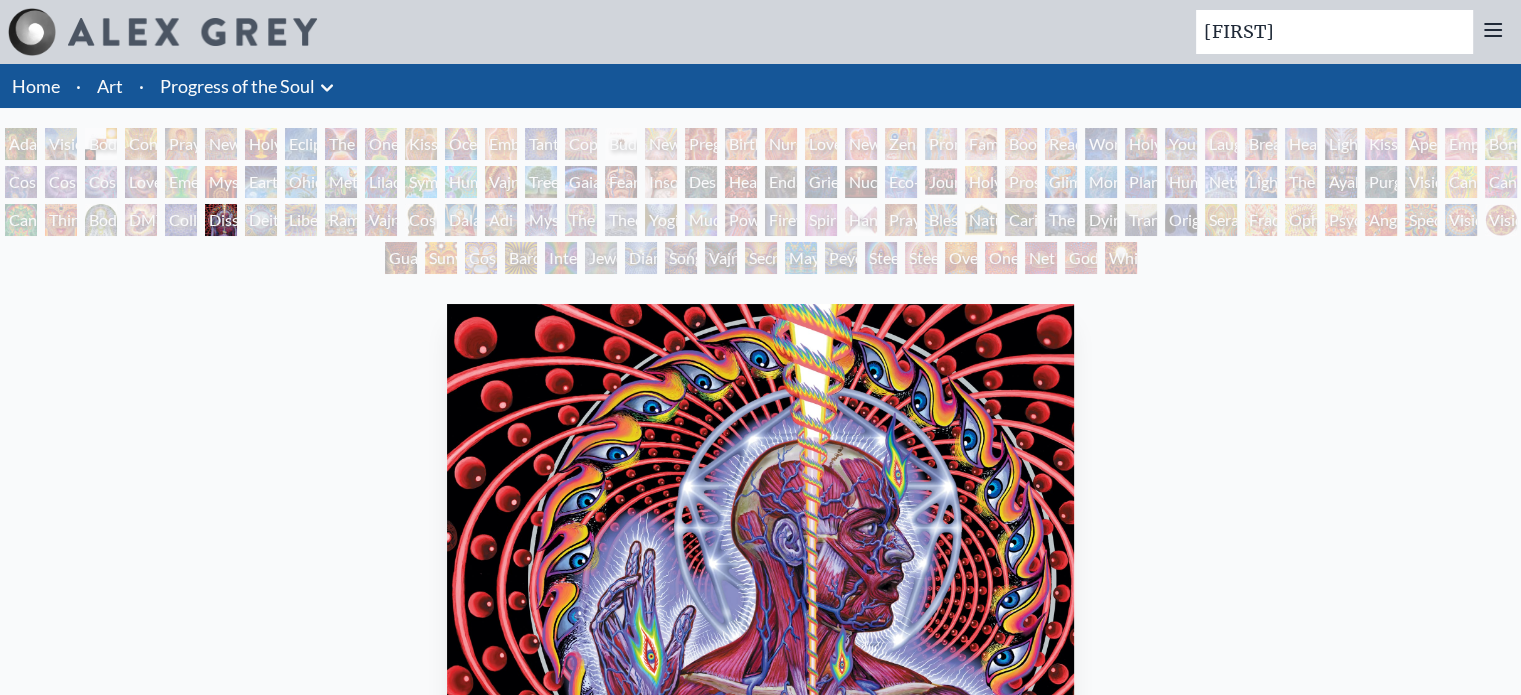 click on "Emerald Grail" at bounding box center [181, 182] 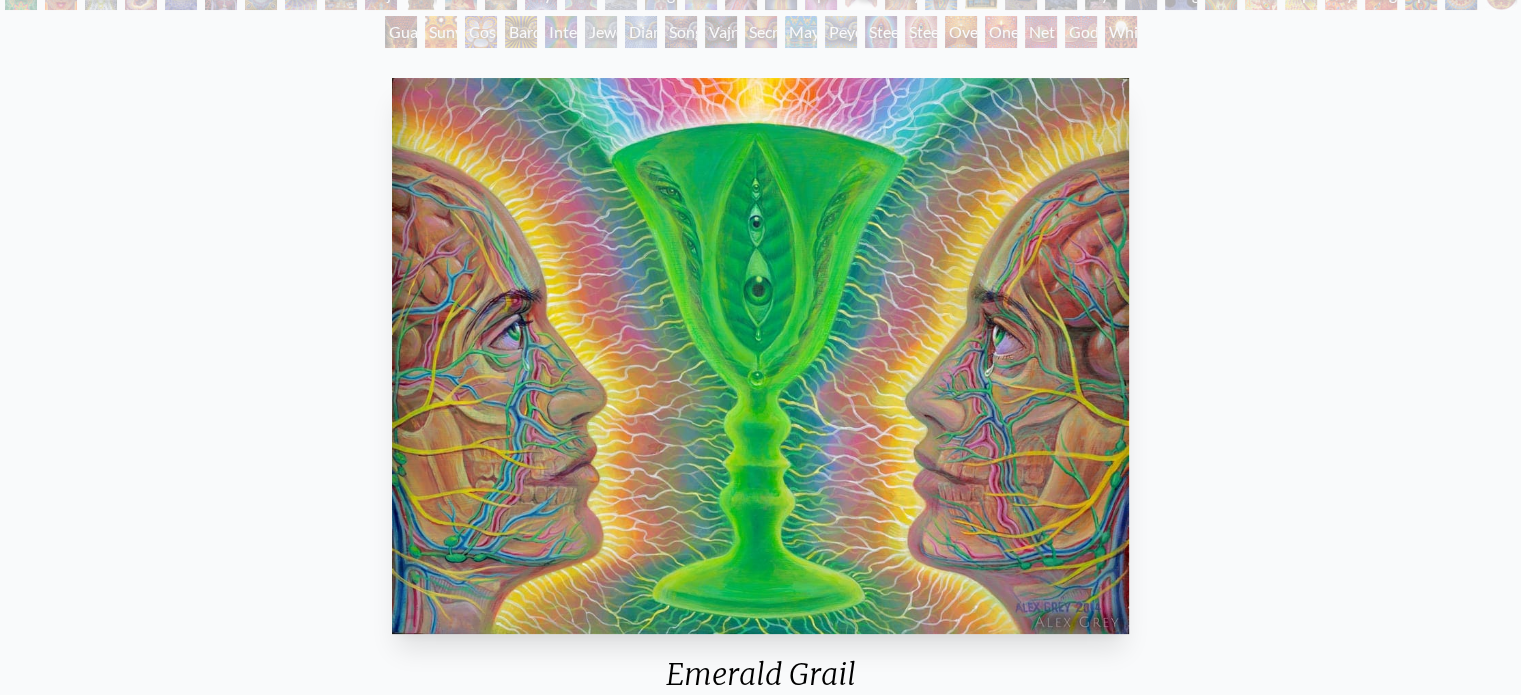 scroll, scrollTop: 280, scrollLeft: 0, axis: vertical 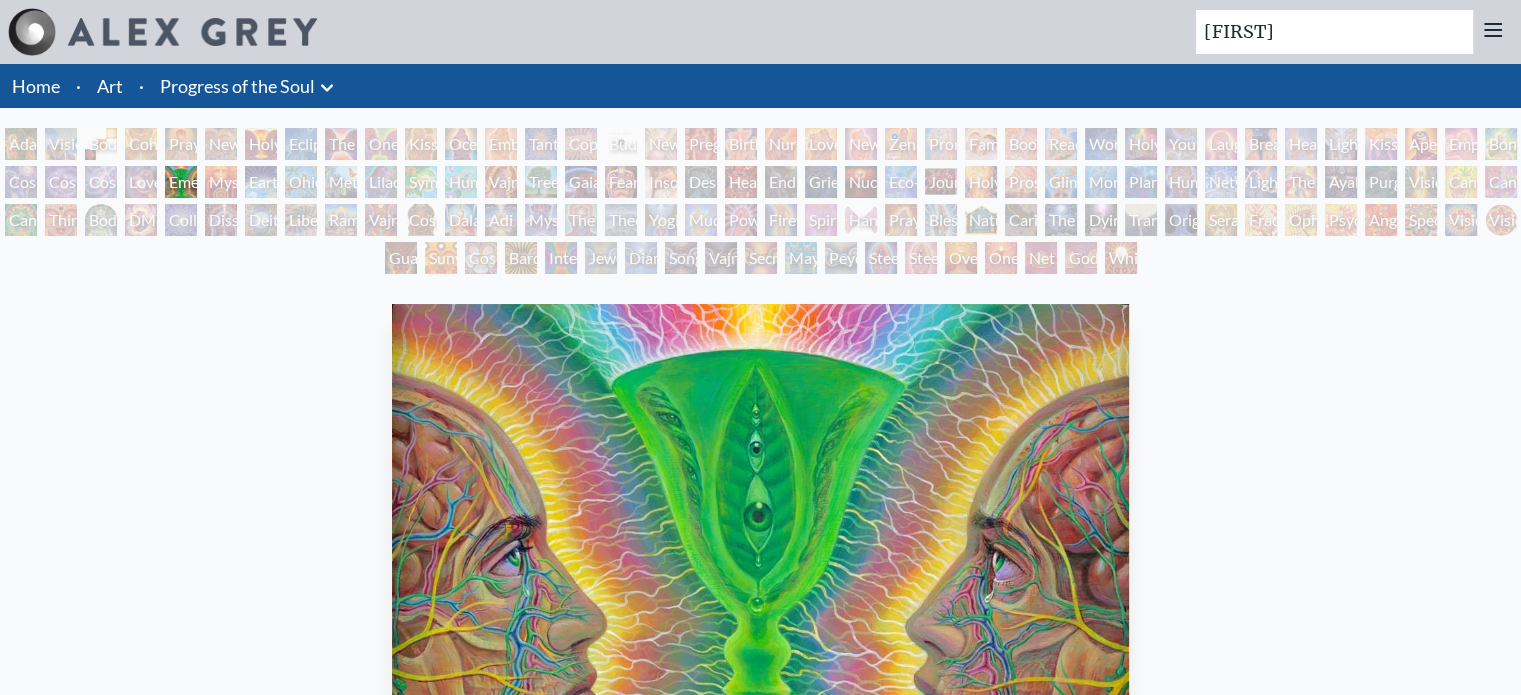 click on "Contemplation" at bounding box center [141, 144] 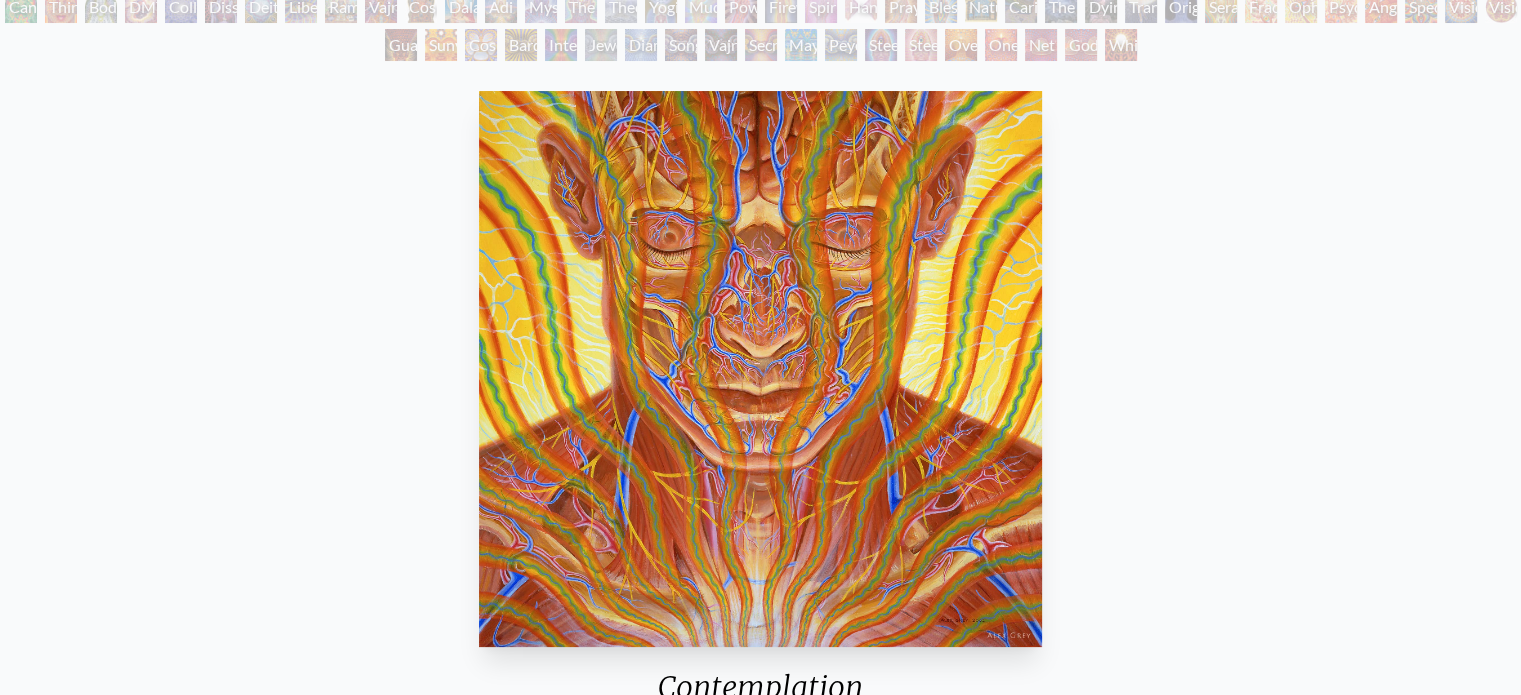 scroll, scrollTop: 333, scrollLeft: 0, axis: vertical 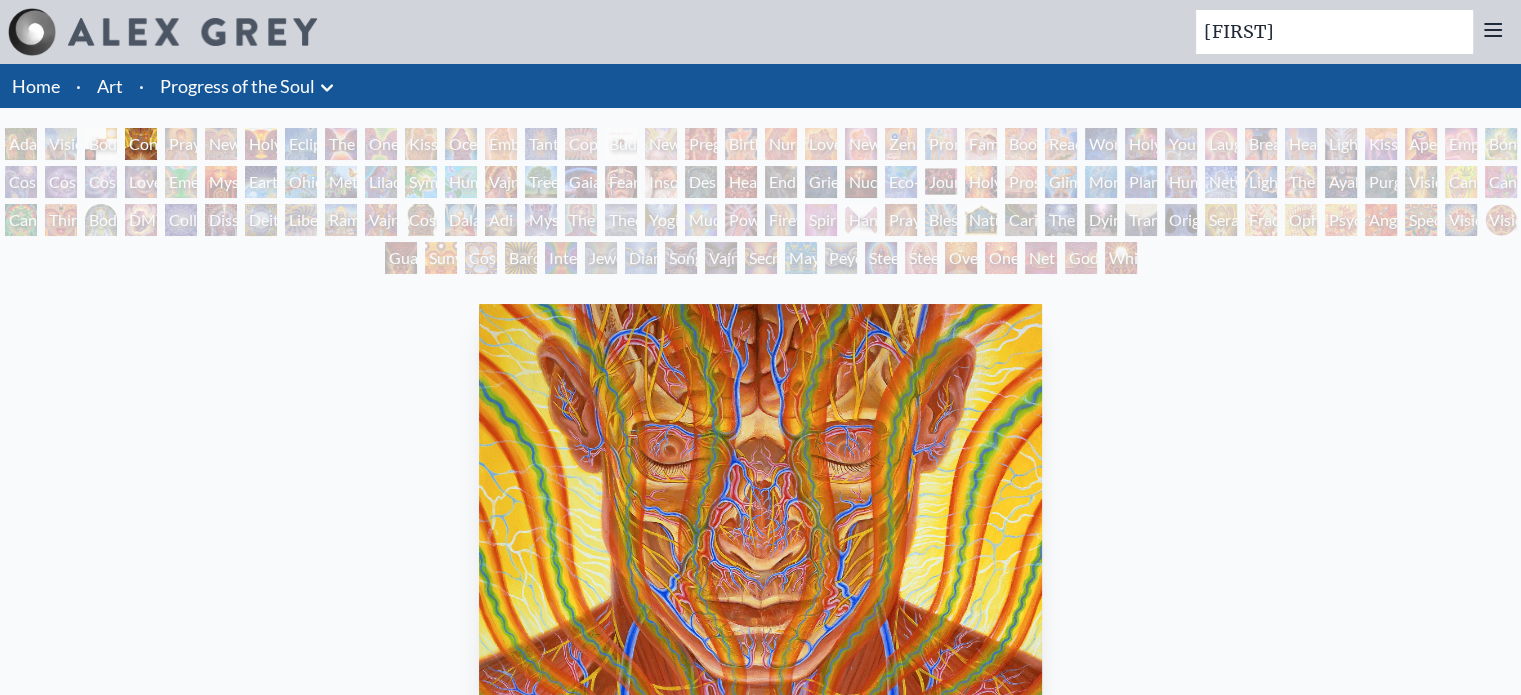 click on "Collective Vision" at bounding box center (181, 220) 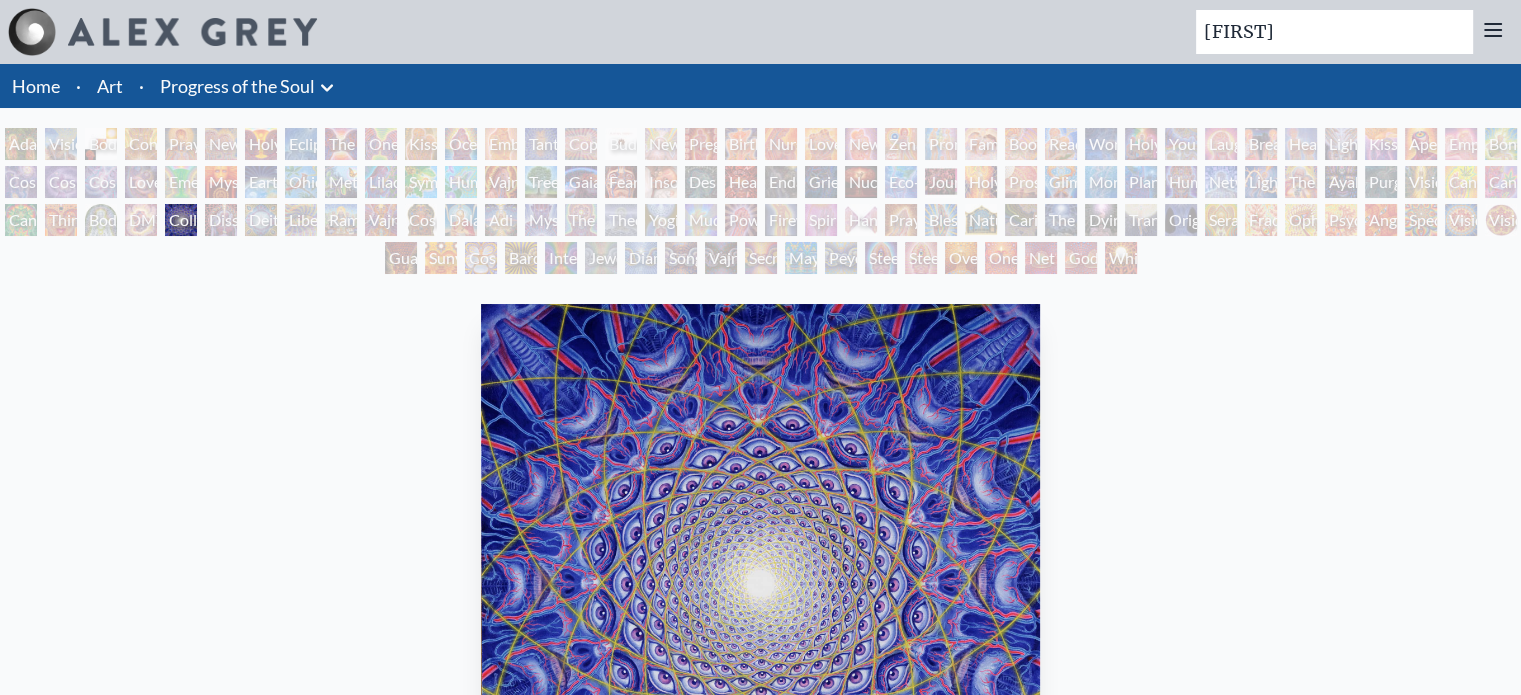 click on "Praying" at bounding box center [181, 144] 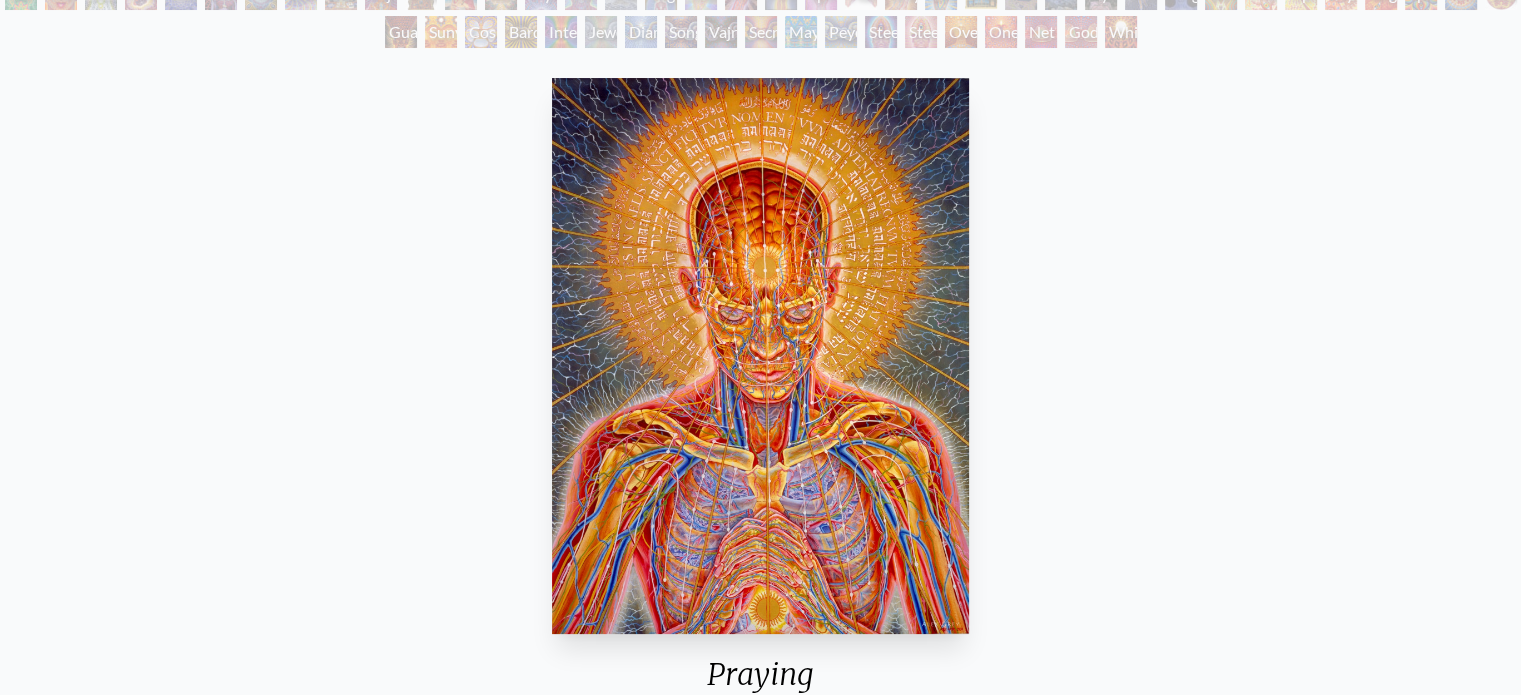 scroll, scrollTop: 280, scrollLeft: 0, axis: vertical 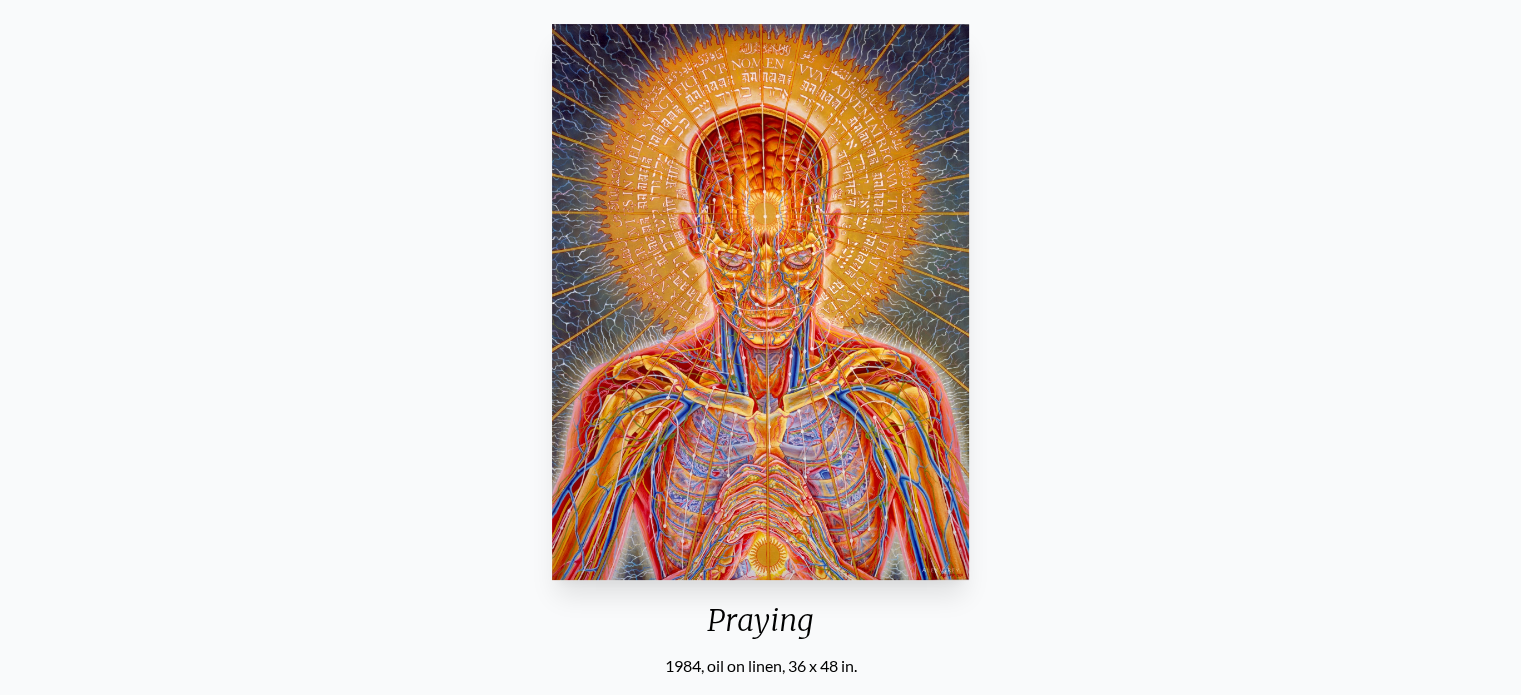 click at bounding box center (760, 302) 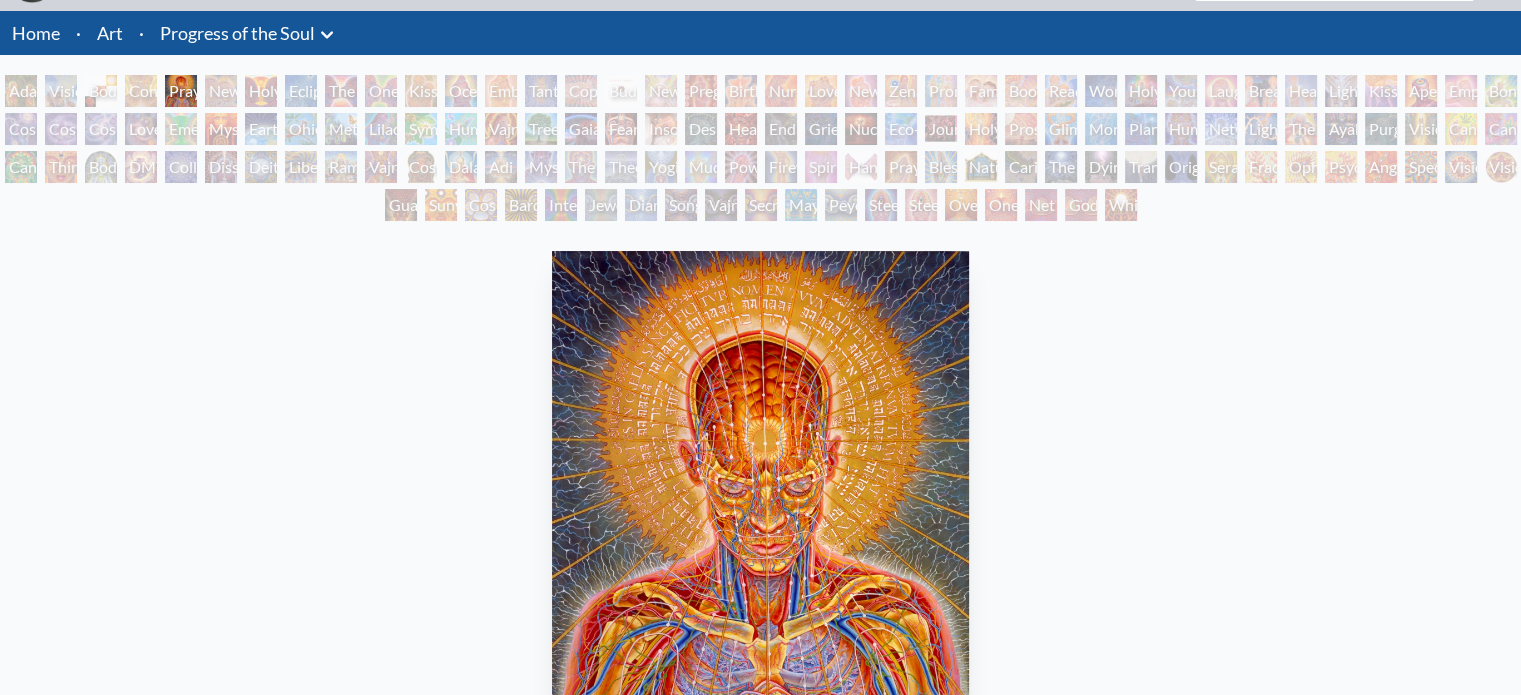 scroll, scrollTop: 0, scrollLeft: 0, axis: both 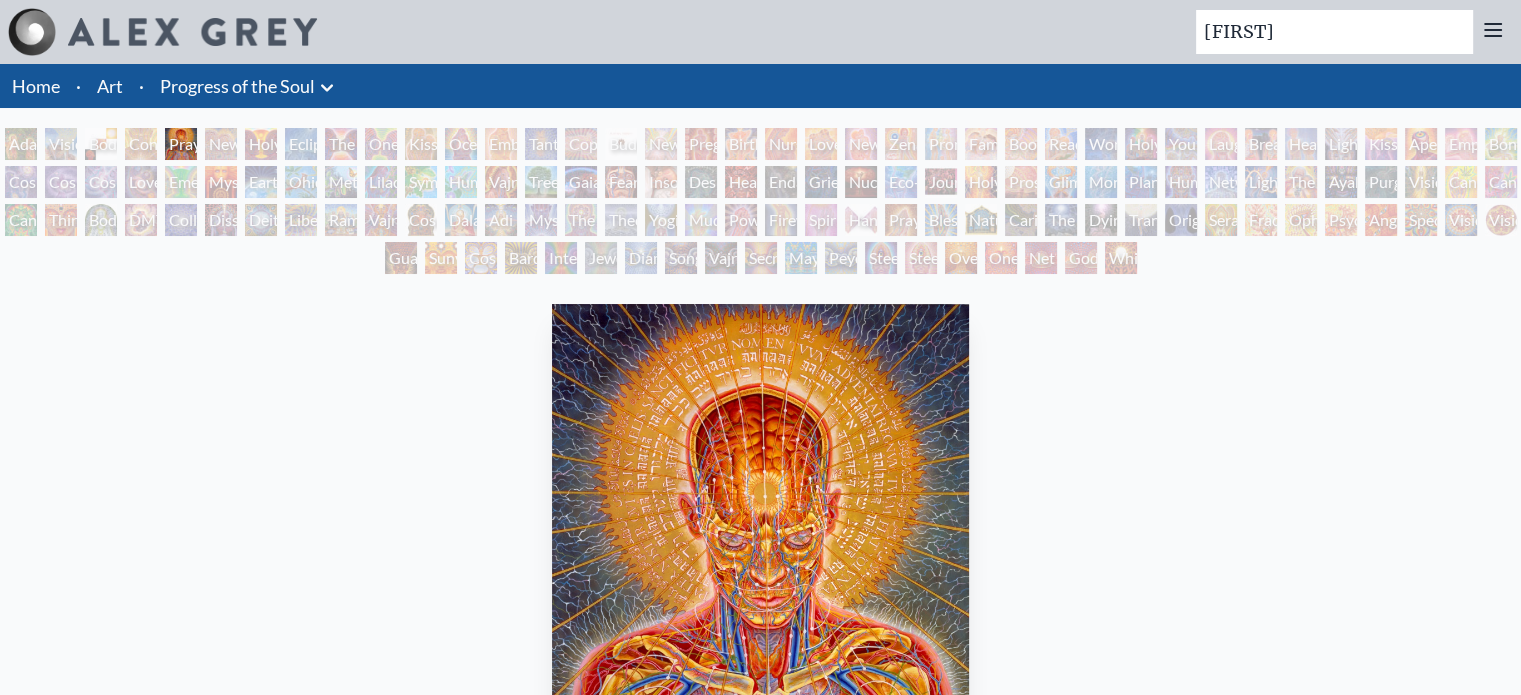 click on "Love is a Cosmic Force" at bounding box center (141, 182) 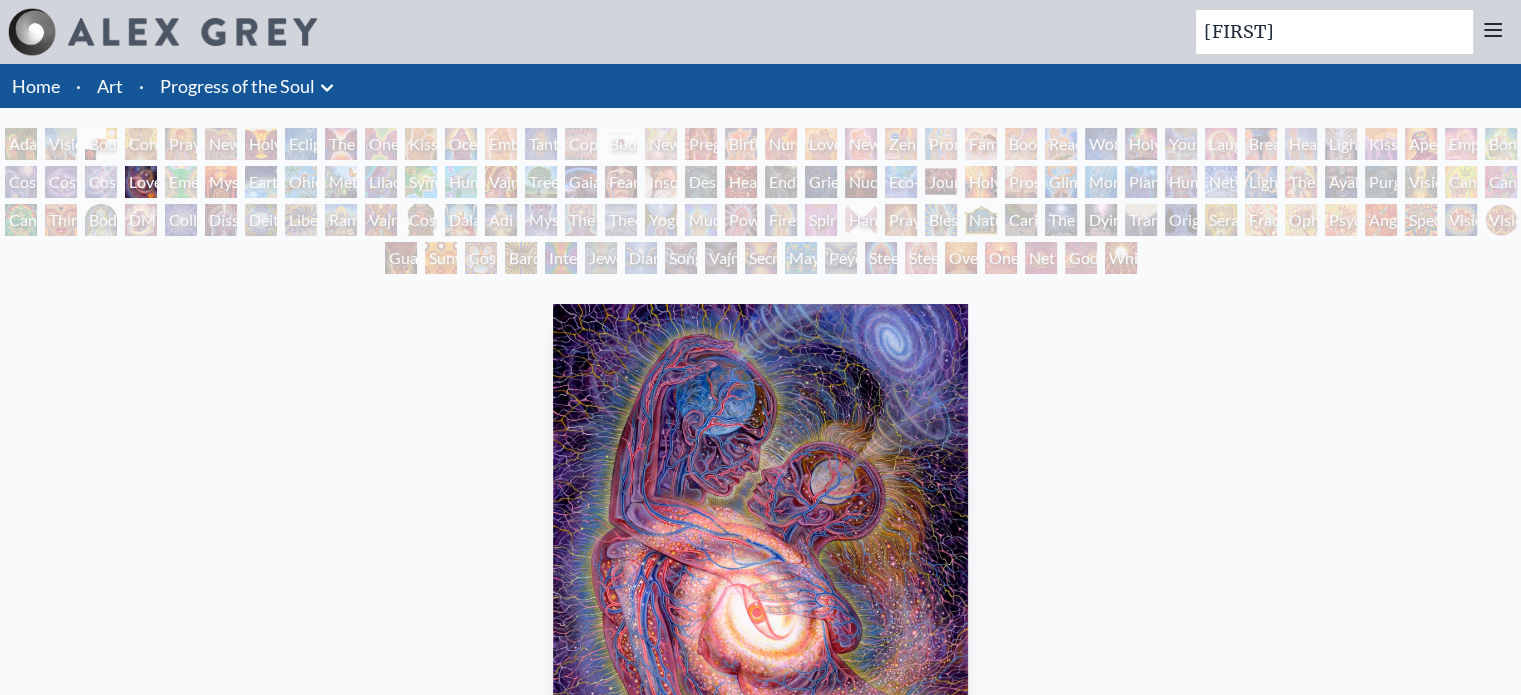 click on "Collective Vision" at bounding box center (181, 220) 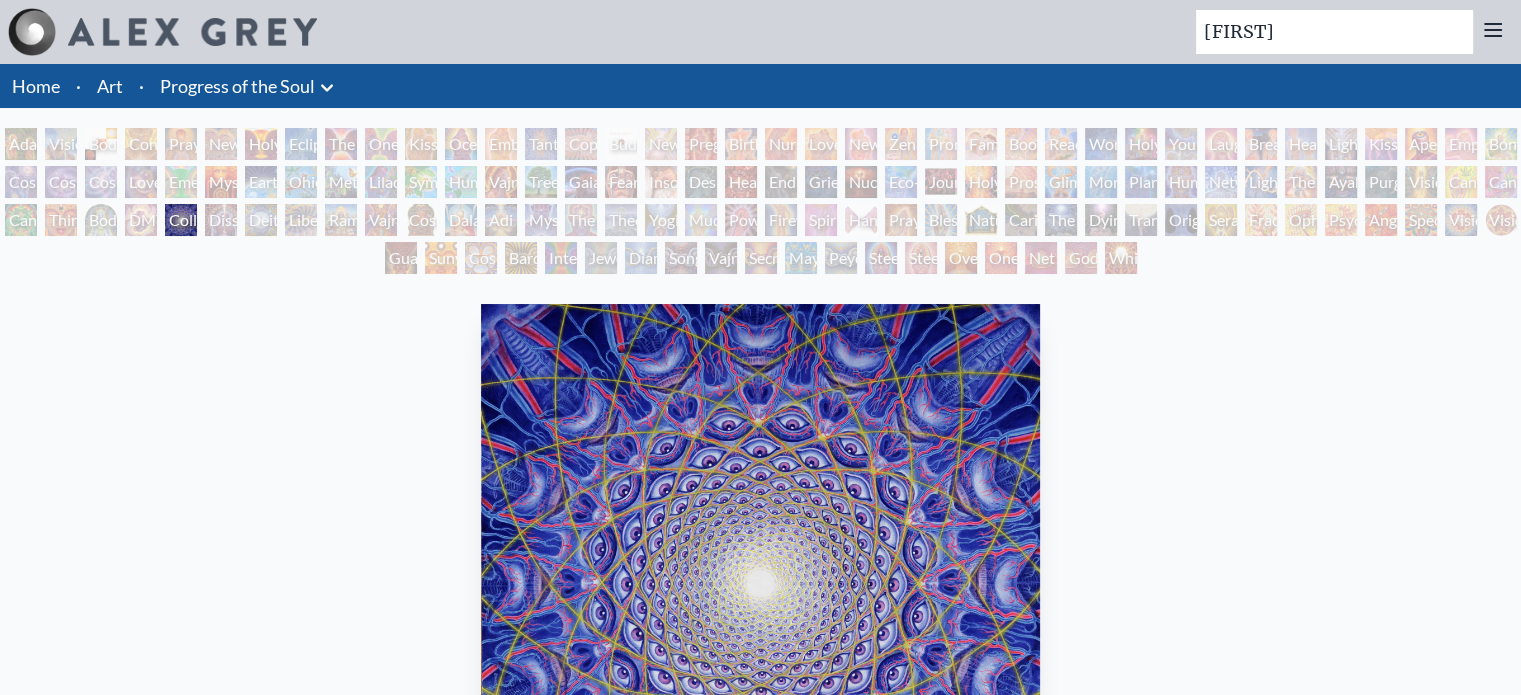 click on "New Man New Woman" at bounding box center (221, 144) 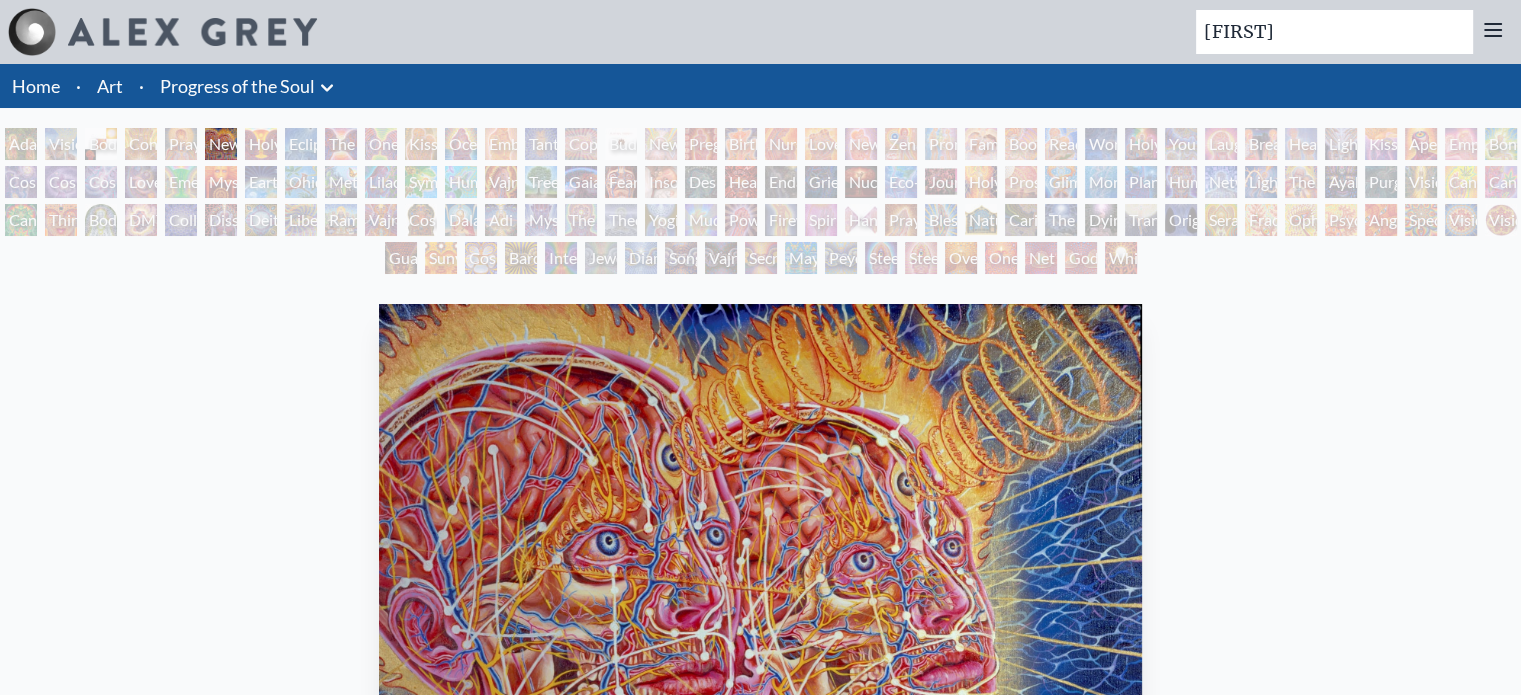 click on "Dissectional Art for Tool's Lateralus CD" at bounding box center (221, 220) 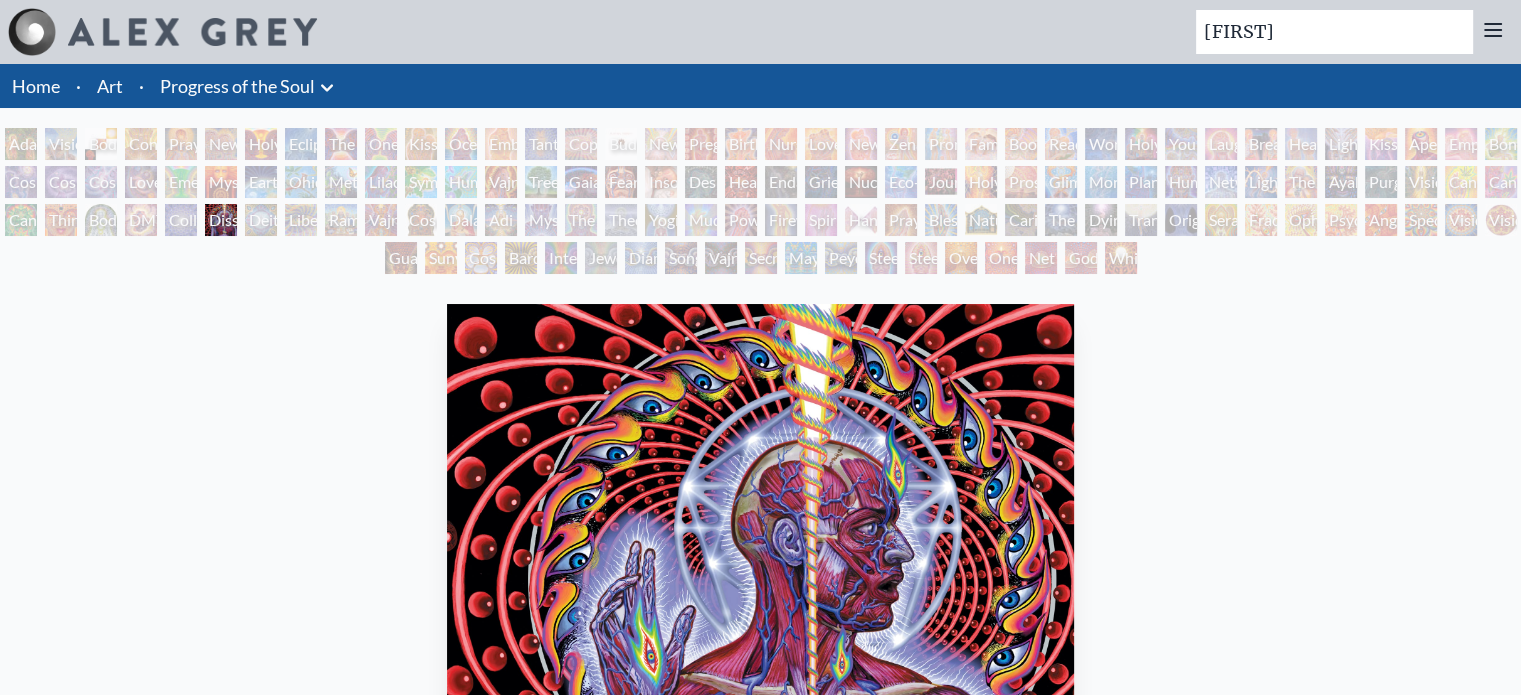click on "Emerald Grail" at bounding box center [181, 182] 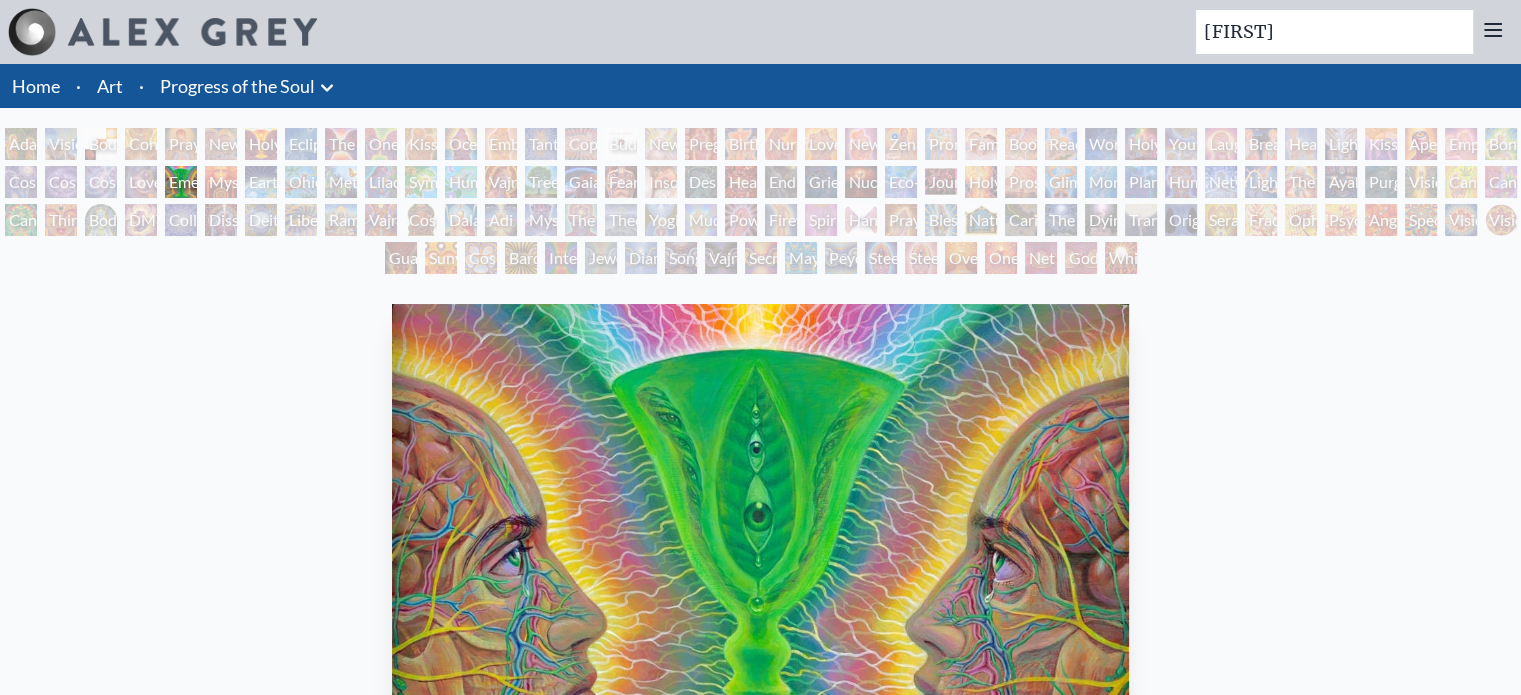 click on "Mysteriosa 2" at bounding box center [221, 182] 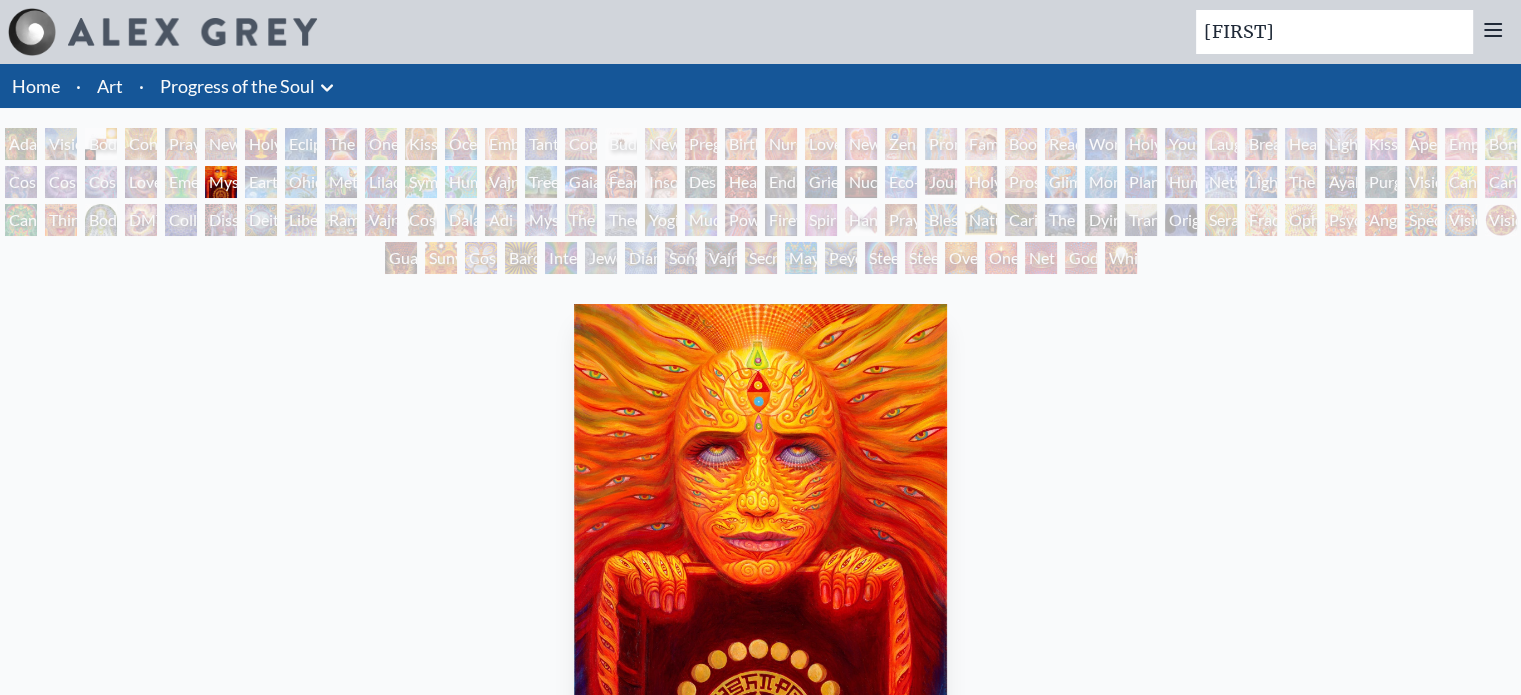 click on "Dissectional Art for Tool's Lateralus CD" at bounding box center (221, 220) 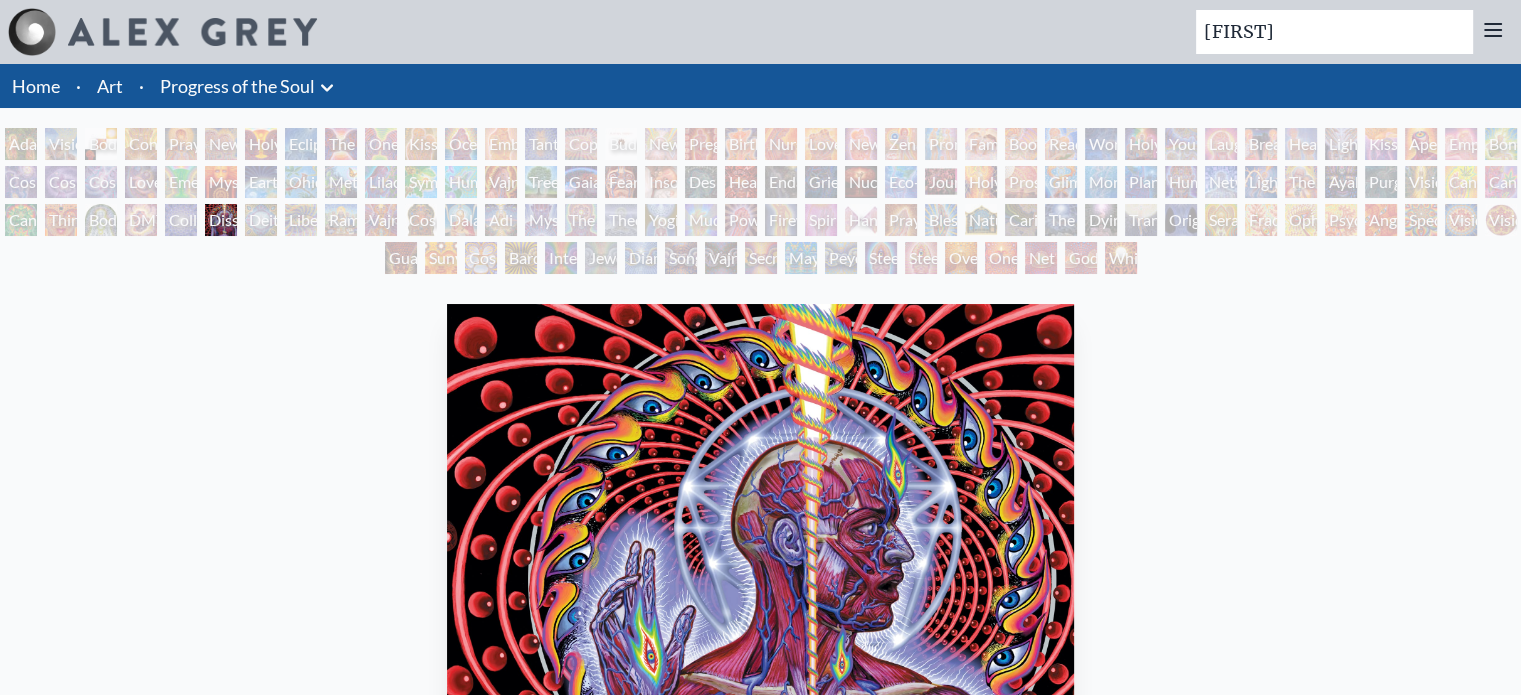 click on "Earth Energies" at bounding box center (261, 182) 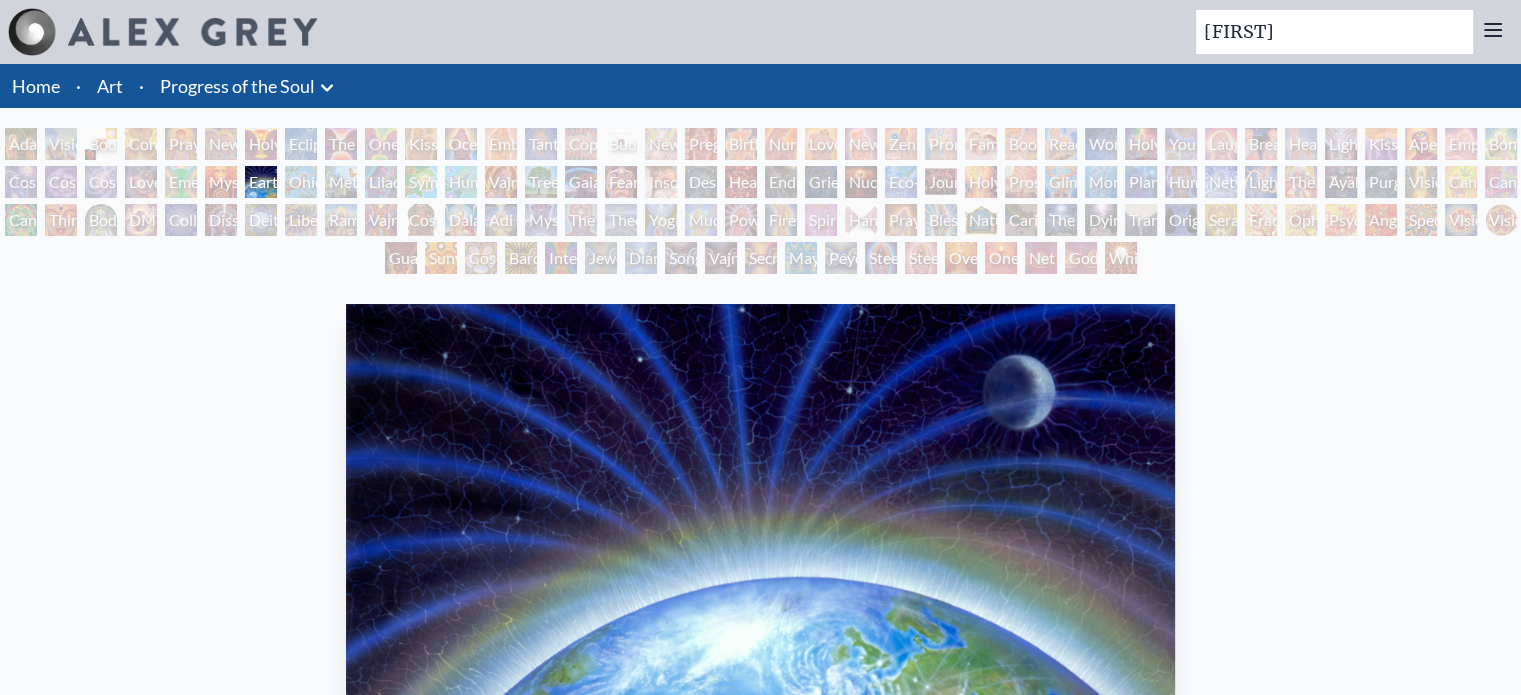 click on "Eclipse" at bounding box center [301, 144] 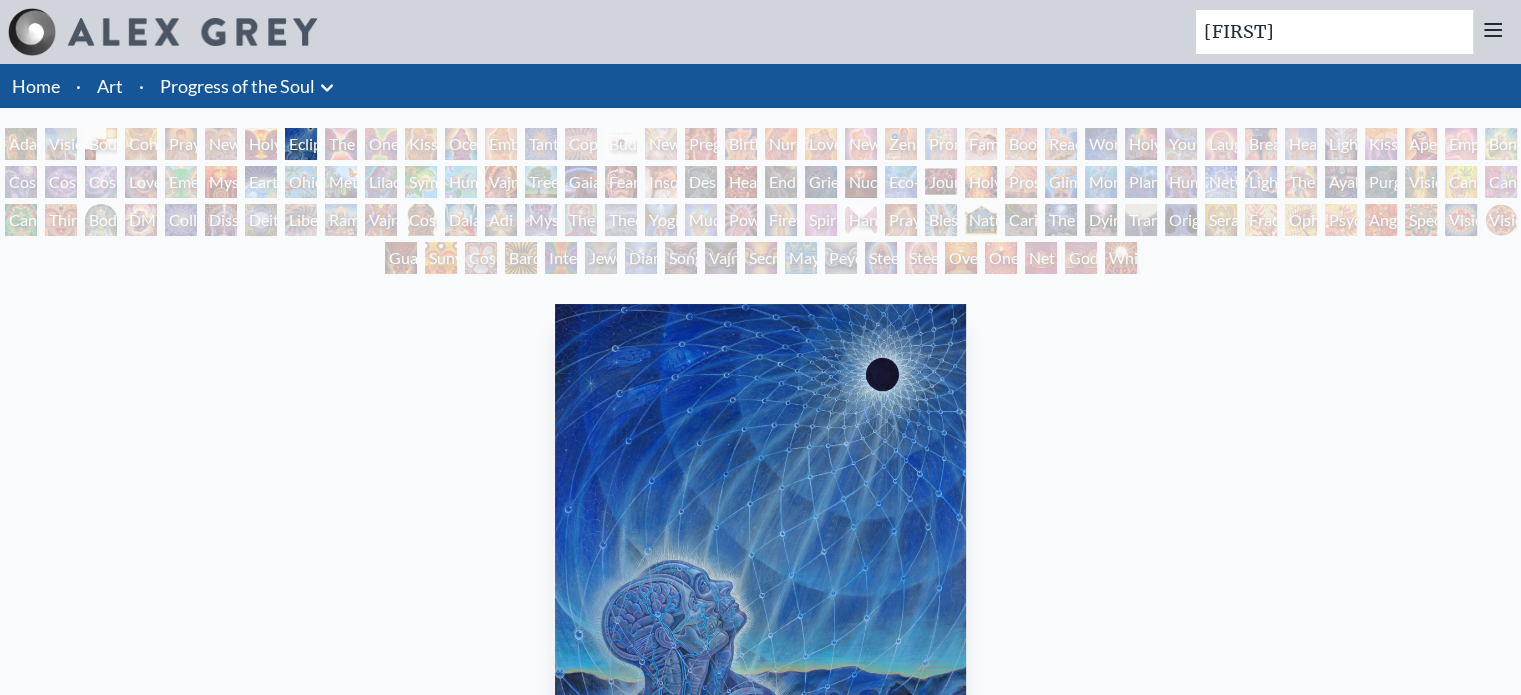 click on "Ohio Song" at bounding box center [301, 182] 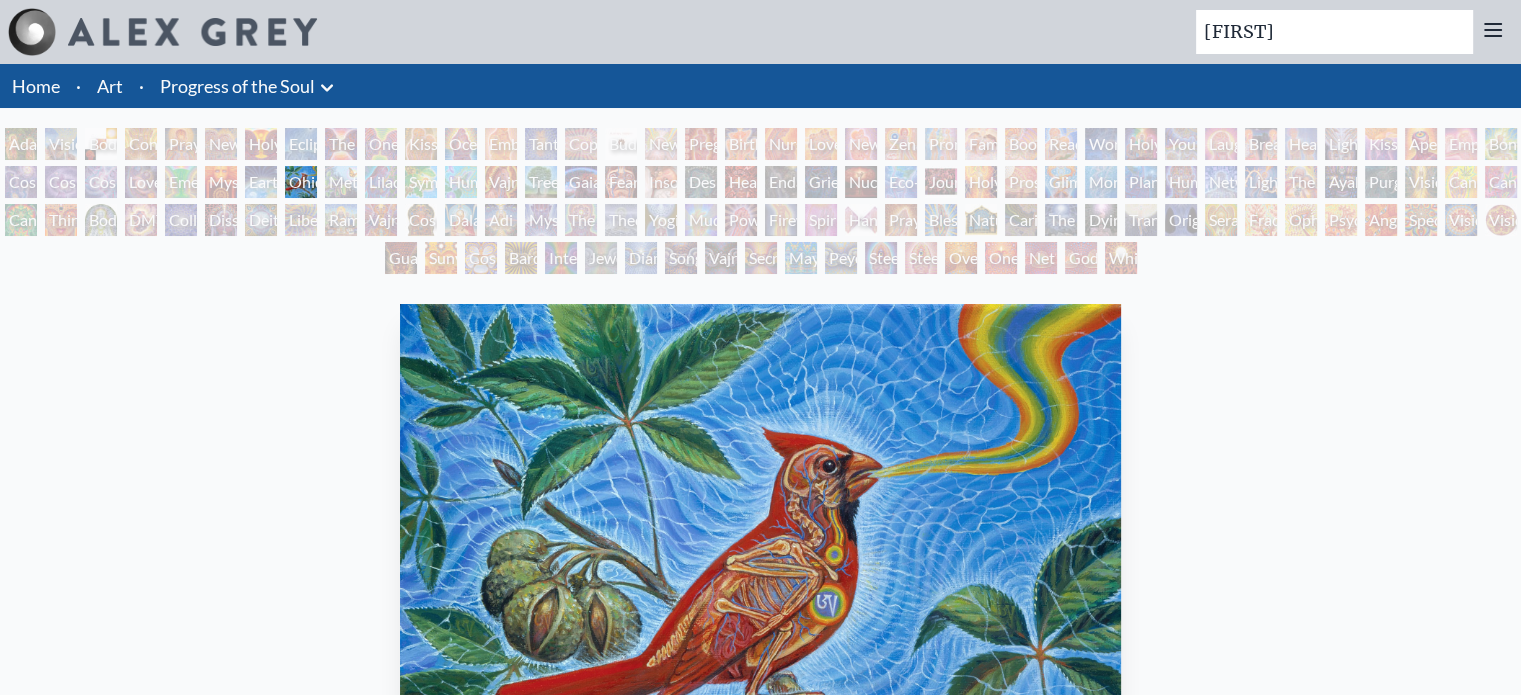 click on "Adam & Eve      Visionary Origin of Language      Body, Mind, Spirit      Contemplation      Praying      New Man New Woman      Holy Grail      Eclipse      The Kiss      One Taste      Kissing      Ocean of Love Bliss      Embracing      Tantra      Copulating      Buddha Embryo      Newborn      Pregnancy      Birth      Nursing      Love Circuit      New Family      Zena Lotus      Promise      Family      Boo-boo      Reading      Wonder      Holy Family      Young & Old      Laughing Man      Breathing      Healing      Lightweaver      Kiss of the Muse      Aperture      Empowerment      Bond      Cosmic Creativity      Cosmic Artist      Cosmic Lovers      Love is a Cosmic Force      Emerald Grail      Mysteriosa 2      Earth Energies      Ohio Song      Metamorphosis      Lilacs      Humming Bird" at bounding box center (760, 204) 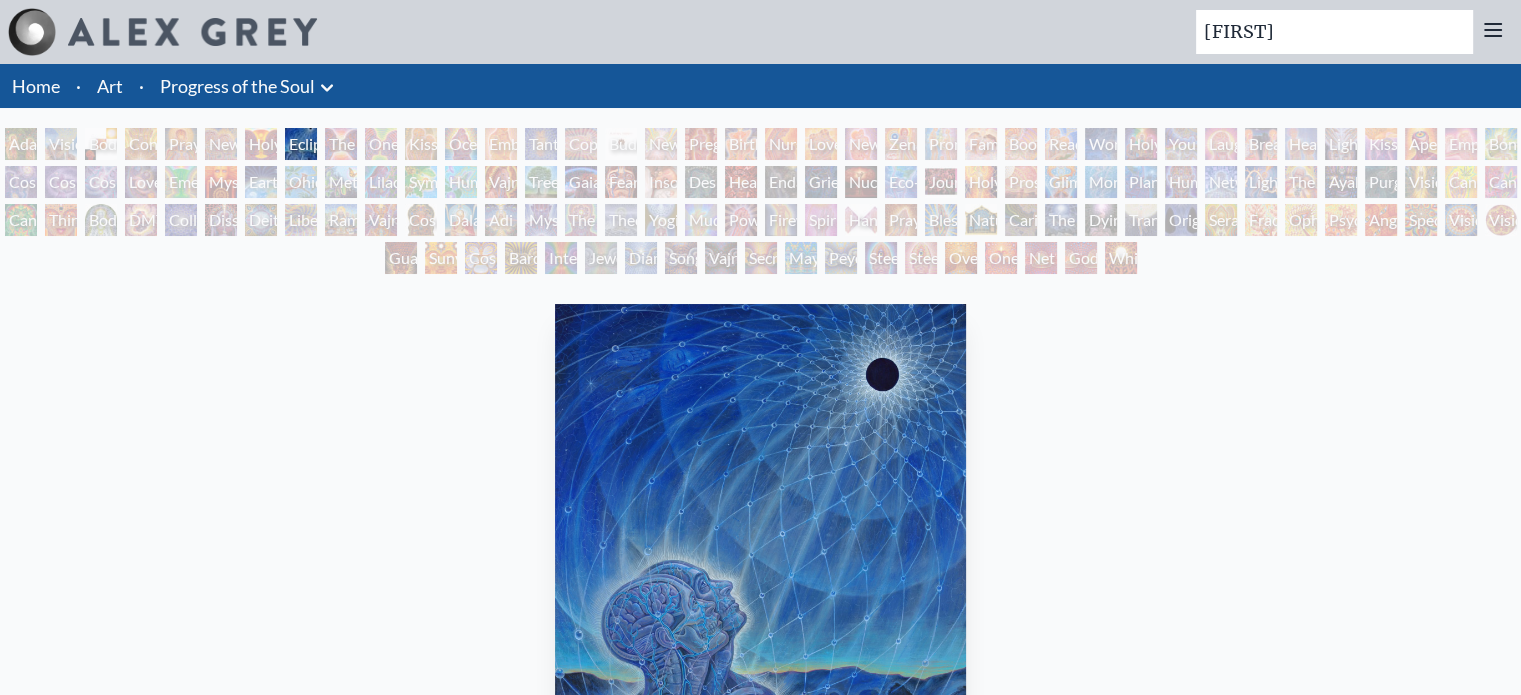 click on "Metamorphosis" at bounding box center [341, 182] 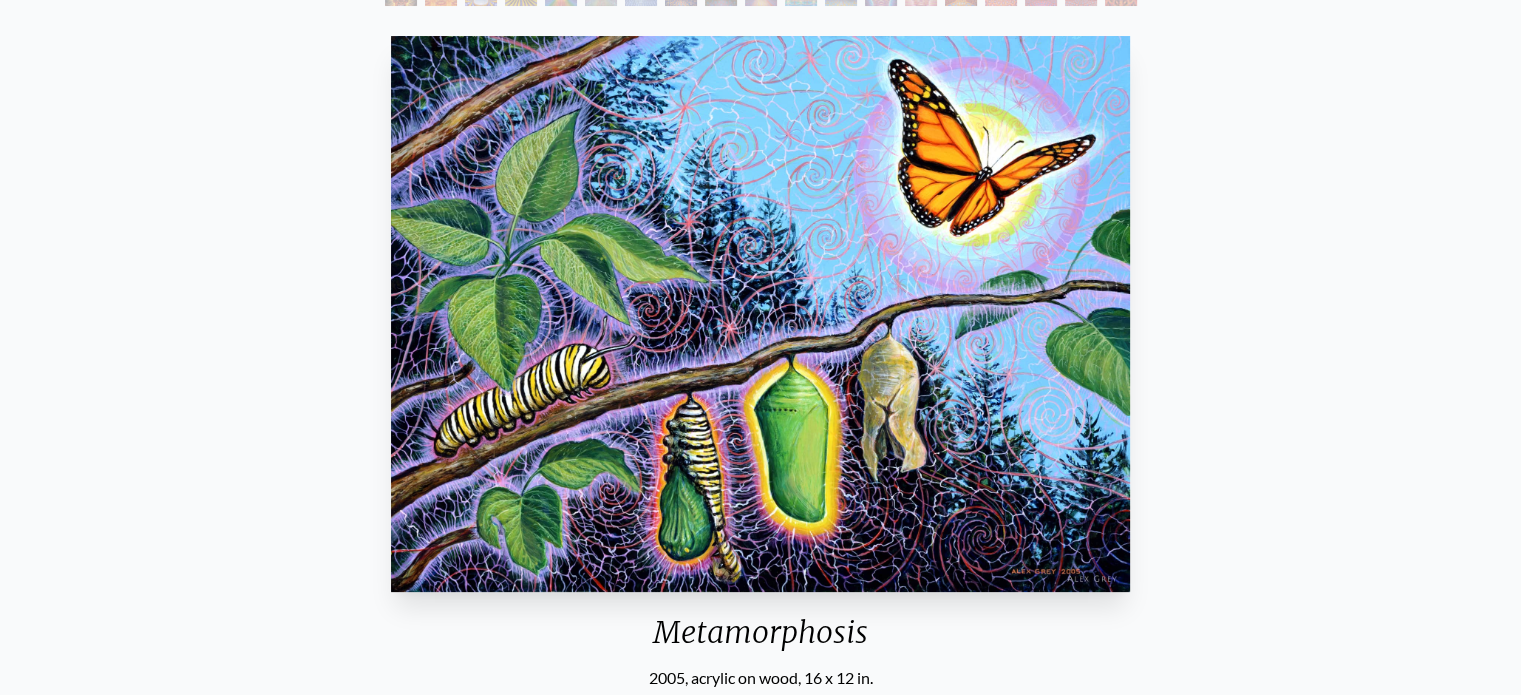 scroll, scrollTop: 280, scrollLeft: 0, axis: vertical 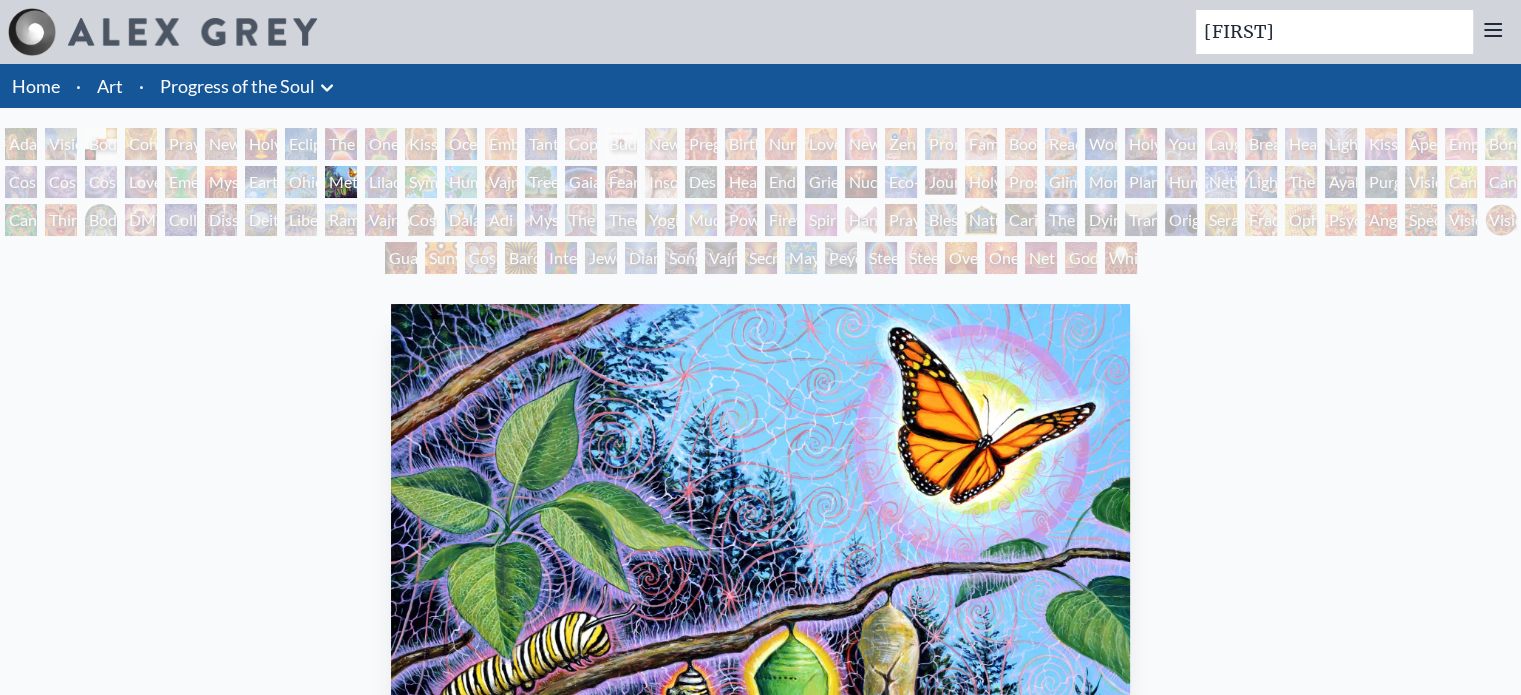 click on "Liberation Through Seeing" at bounding box center (301, 220) 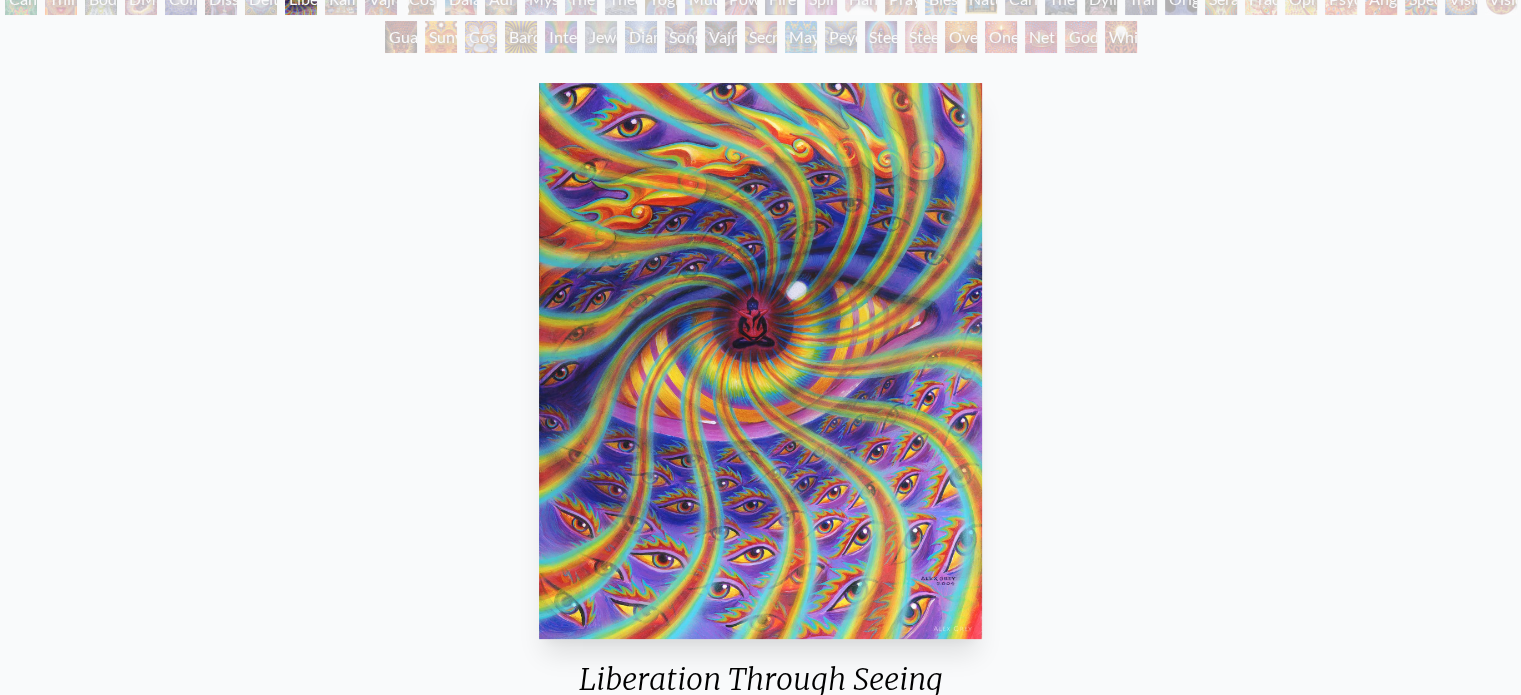 scroll, scrollTop: 240, scrollLeft: 0, axis: vertical 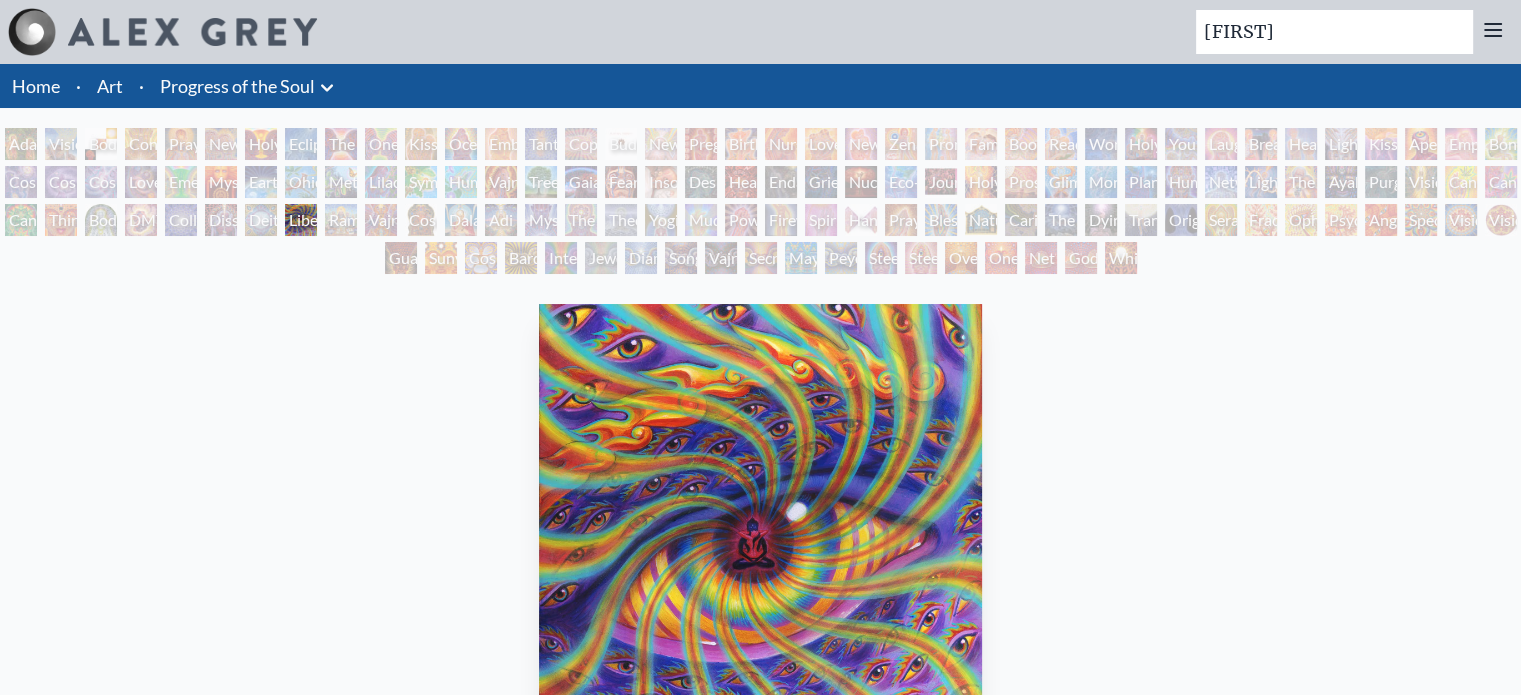 click on "Ram Dass" at bounding box center [341, 220] 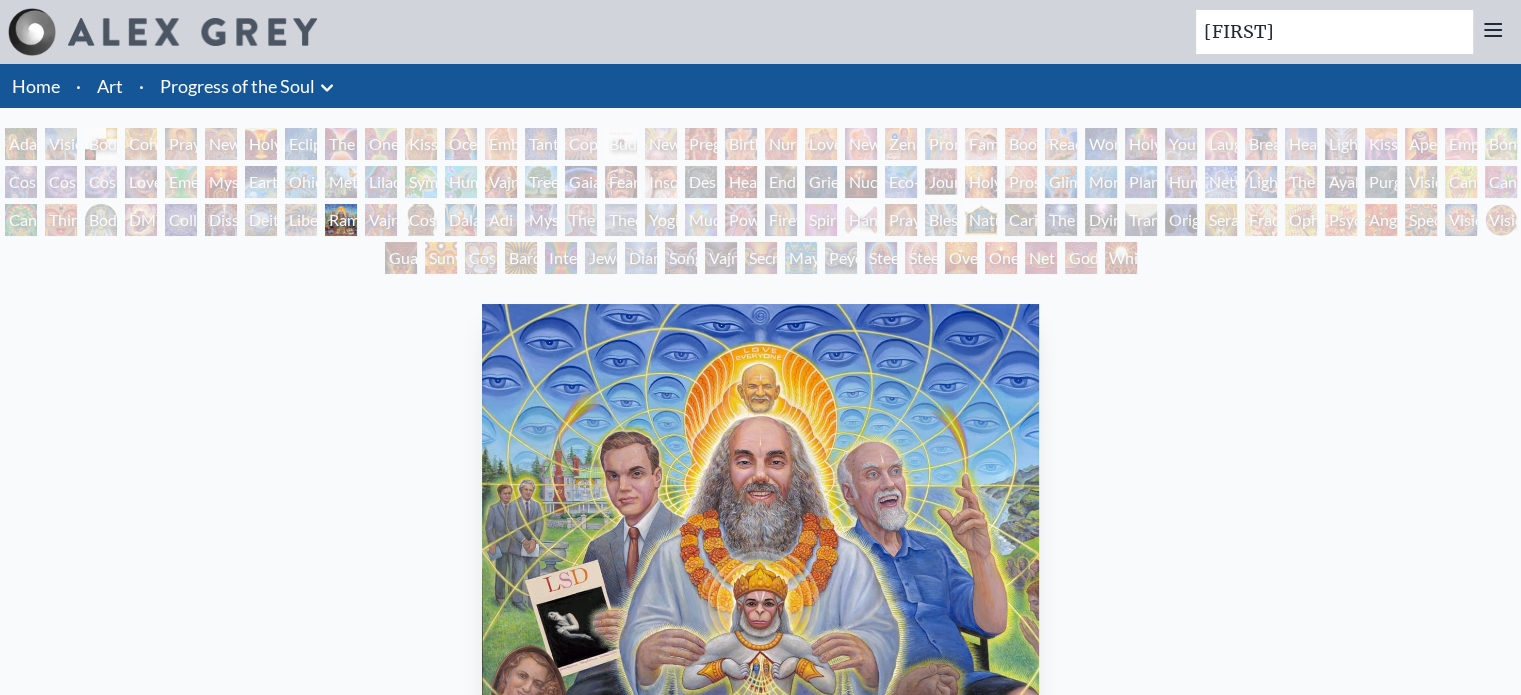 click on "Metamorphosis" at bounding box center (341, 182) 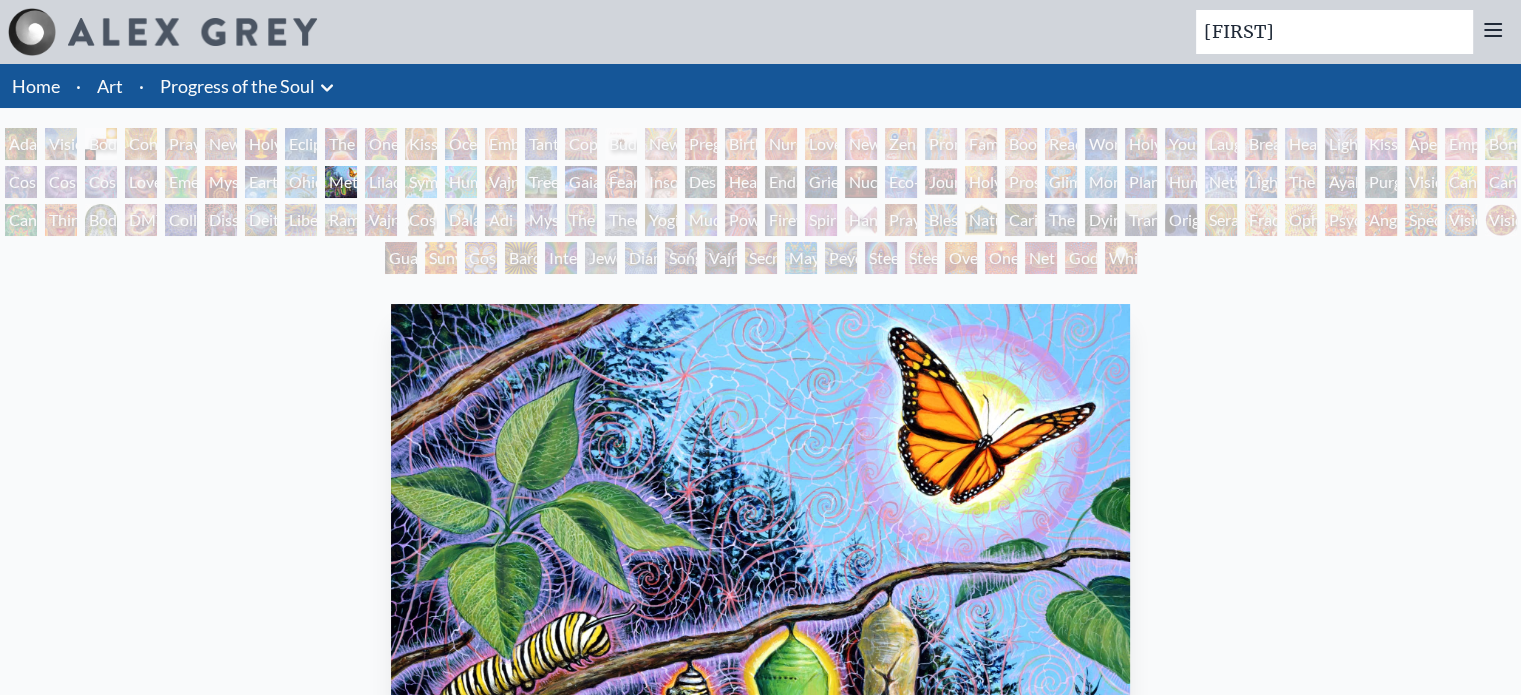 click on "Adam & Eve      Visionary Origin of Language      Body, Mind, Spirit      Contemplation      Praying      New Man New Woman      Holy Grail      Eclipse      The Kiss      One Taste      Kissing      Ocean of Love Bliss      Embracing      Tantra      Copulating      Buddha Embryo      Newborn      Pregnancy      Birth      Nursing      Love Circuit      New Family      Zena Lotus      Promise      Family      Boo-boo      Reading      Wonder      Holy Family      Young & Old      Laughing Man      Breathing      Healing      Lightweaver      Kiss of the Muse      Aperture      Empowerment      Bond      Cosmic Creativity      Cosmic Artist      Cosmic Lovers      Love is a Cosmic Force      Emerald Grail      Mysteriosa 2      Earth Energies      Ohio Song      Metamorphosis      Lilacs      Humming Bird" at bounding box center (760, 204) 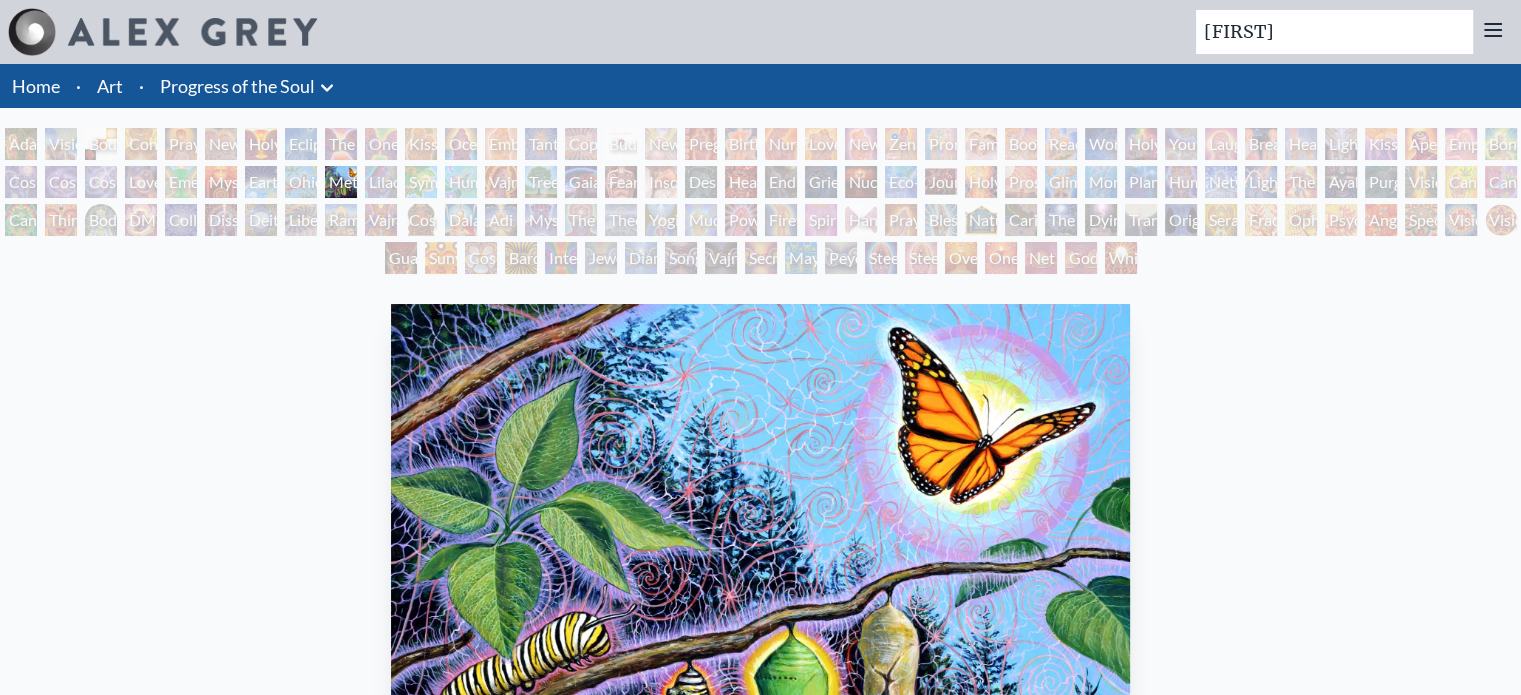 click on "The Kiss" at bounding box center [341, 144] 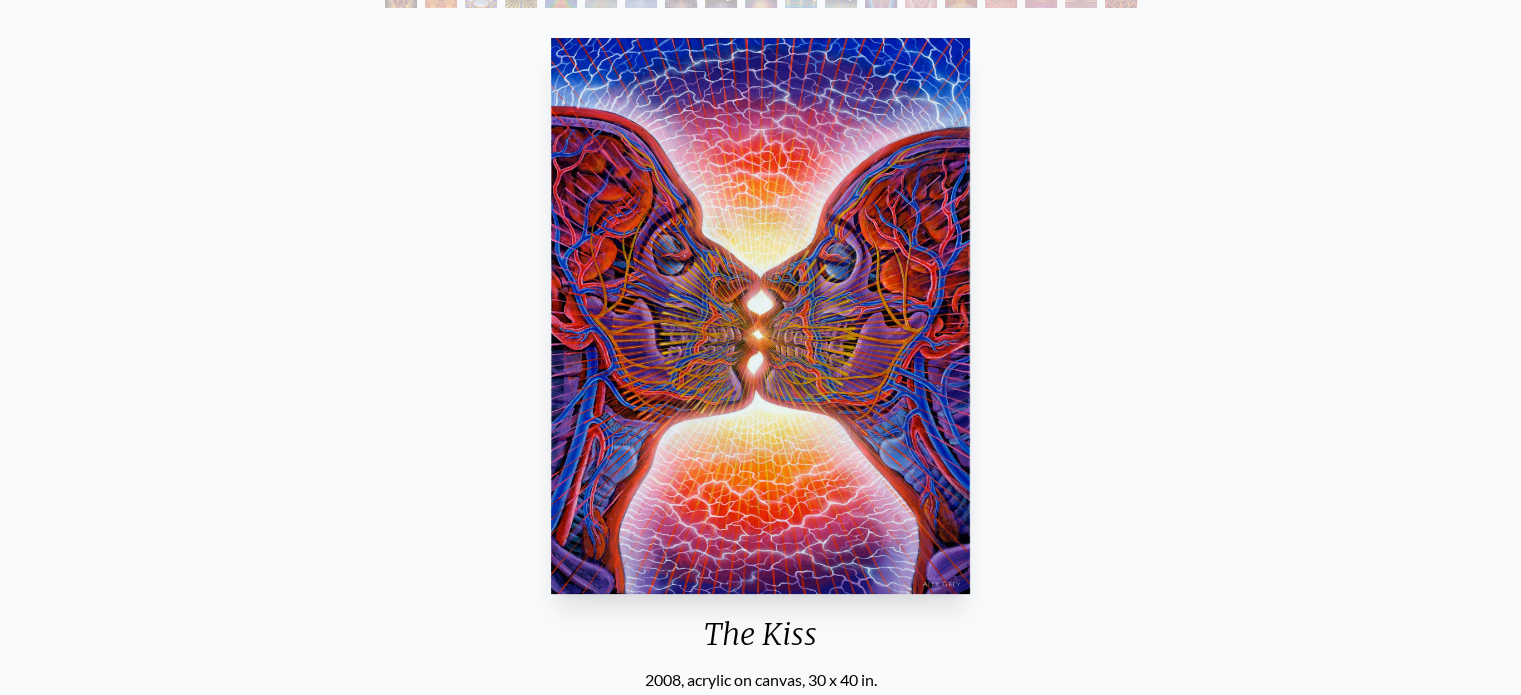 scroll, scrollTop: 280, scrollLeft: 0, axis: vertical 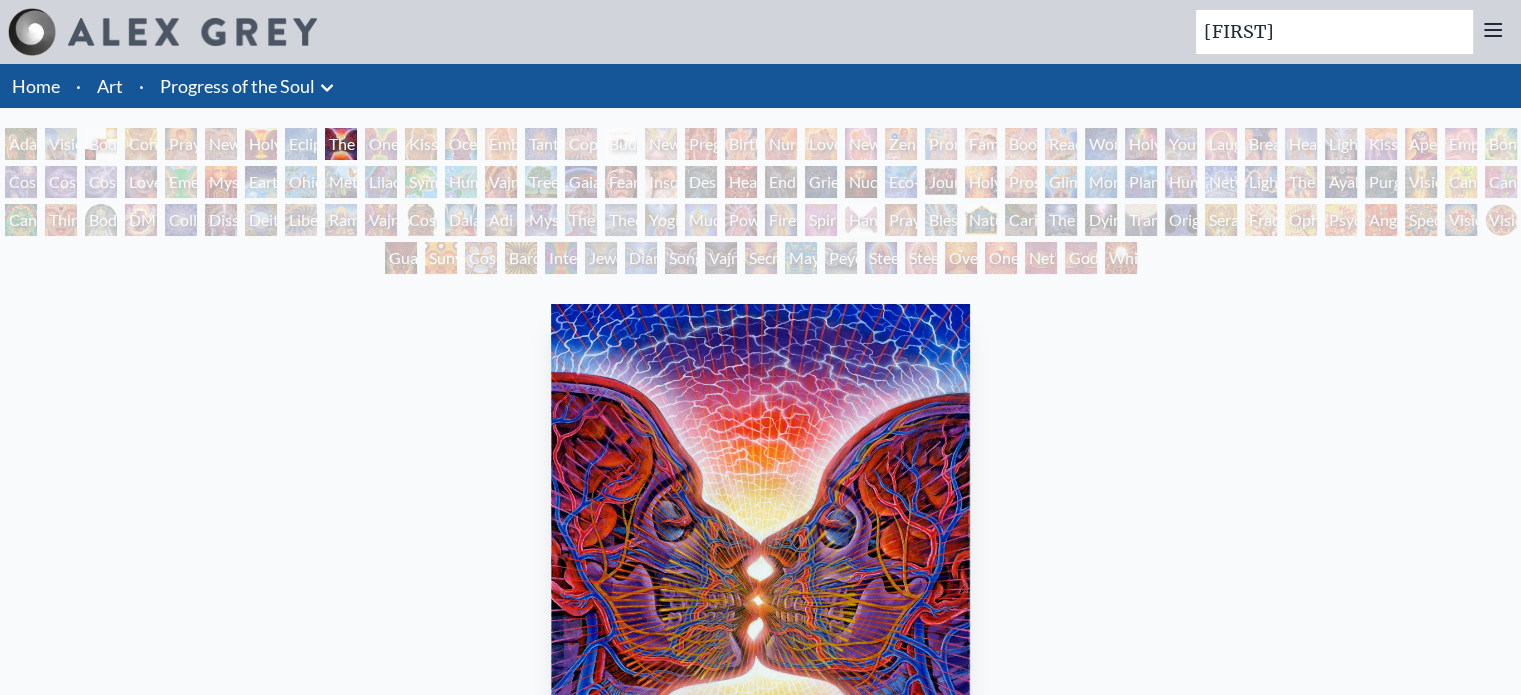 click on "Vajra Guru" at bounding box center (381, 220) 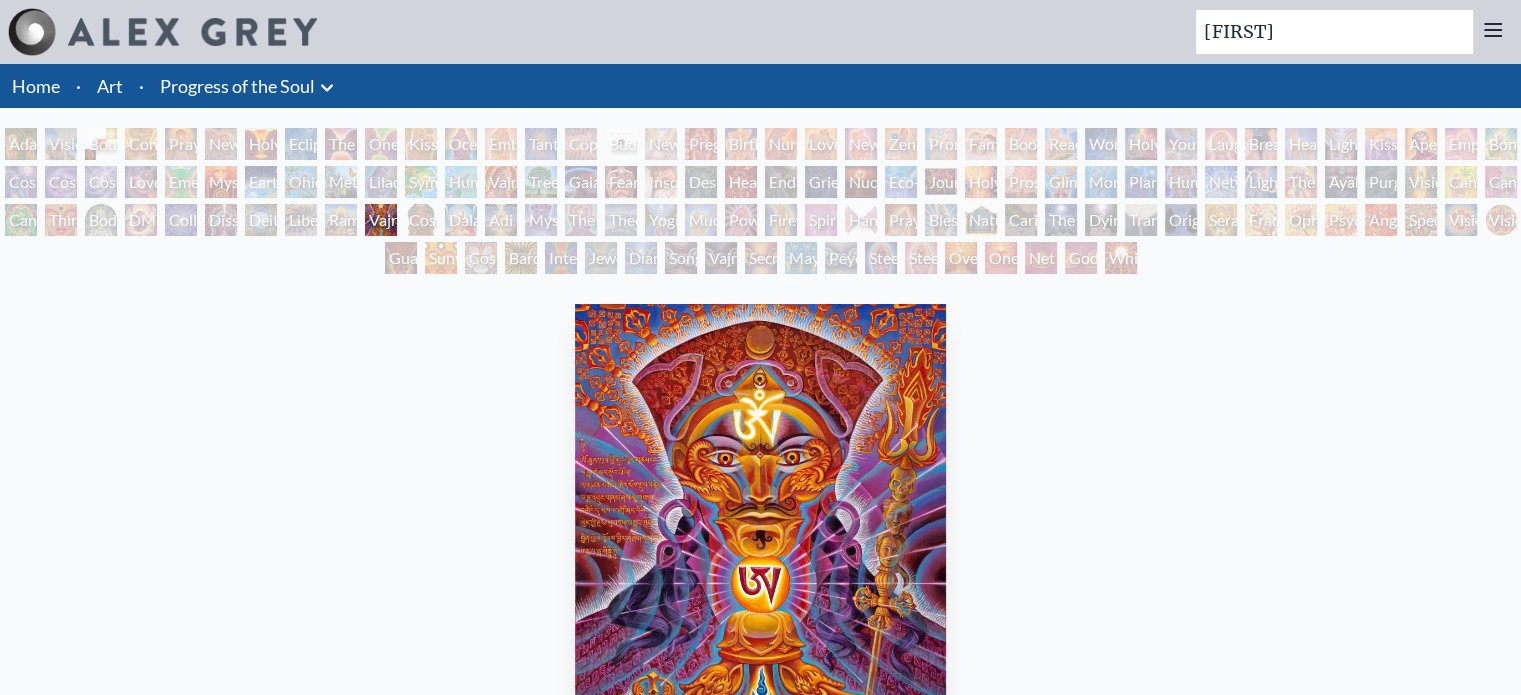 click on "Lilacs" at bounding box center (381, 182) 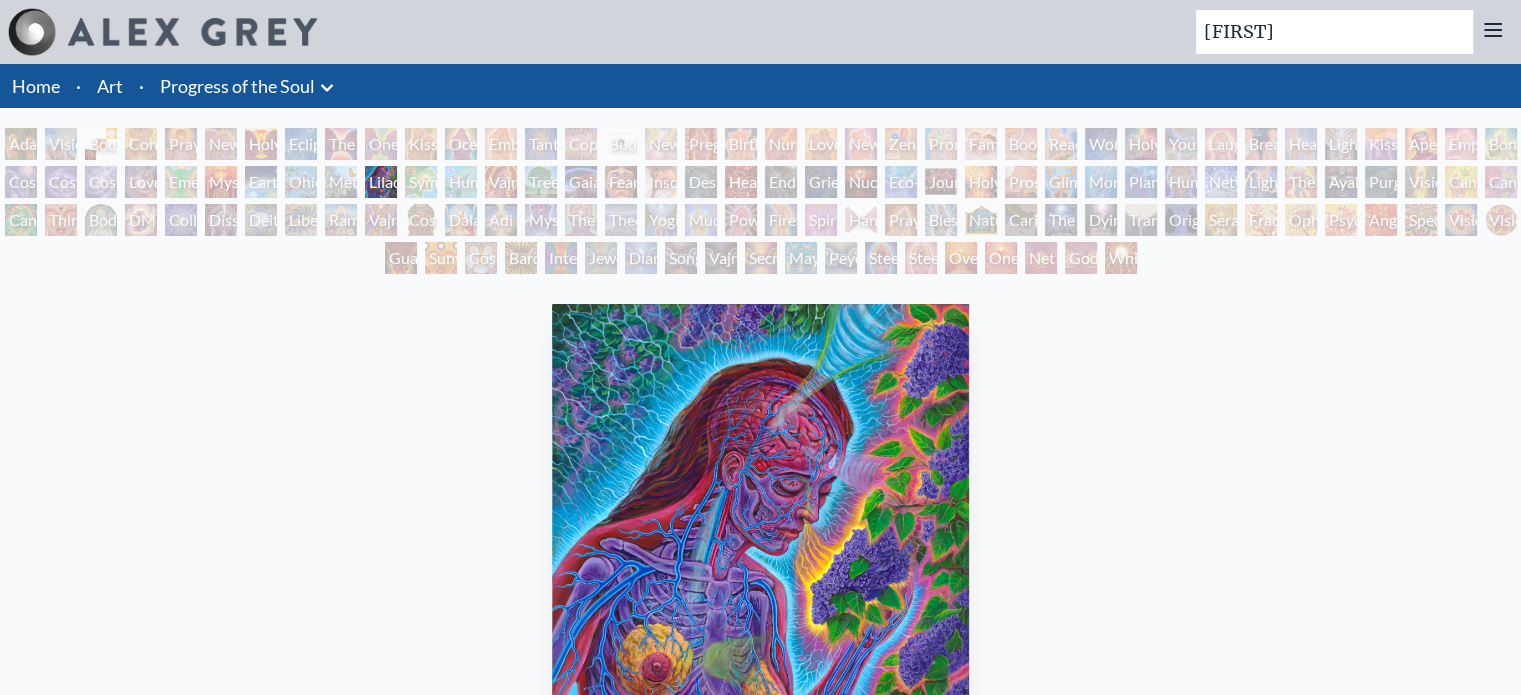 click on "One Taste" at bounding box center (381, 144) 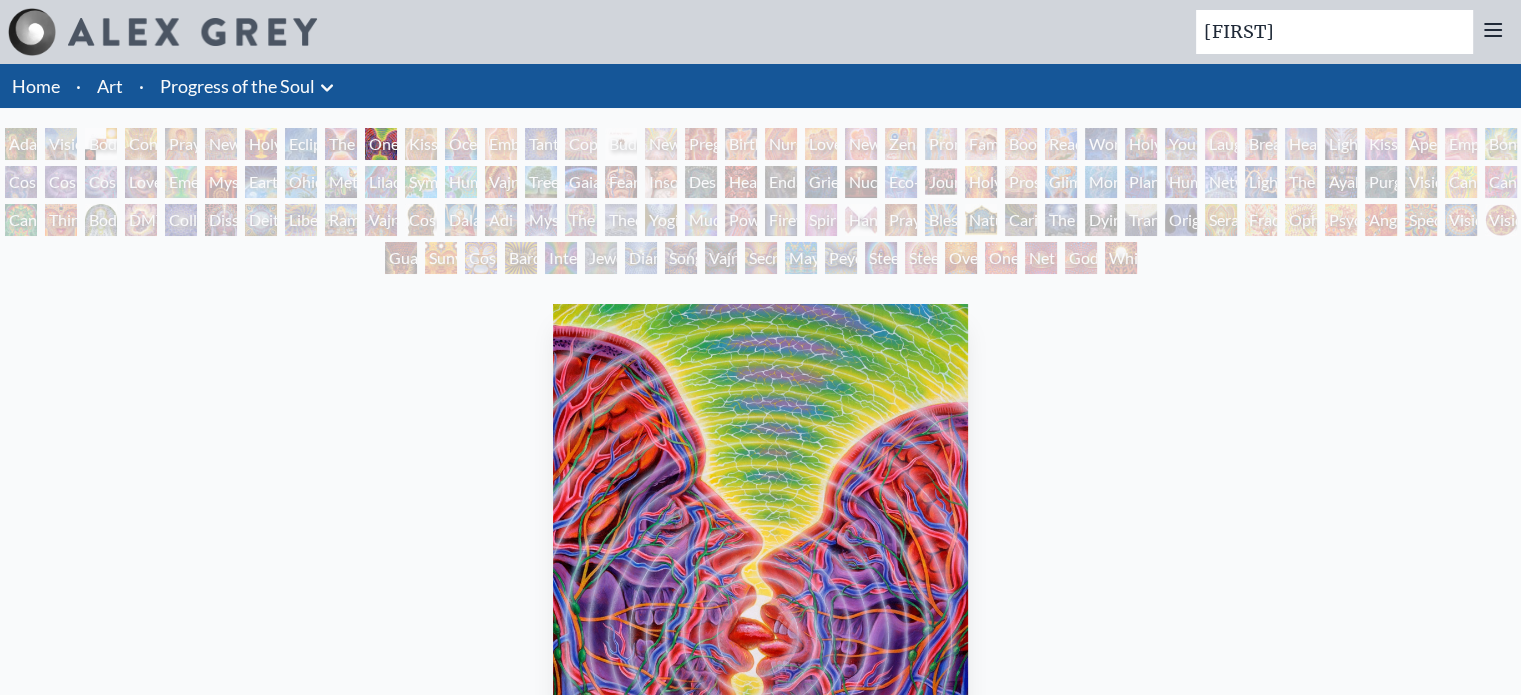 click on "Guardian of Infinite Vision" at bounding box center [401, 258] 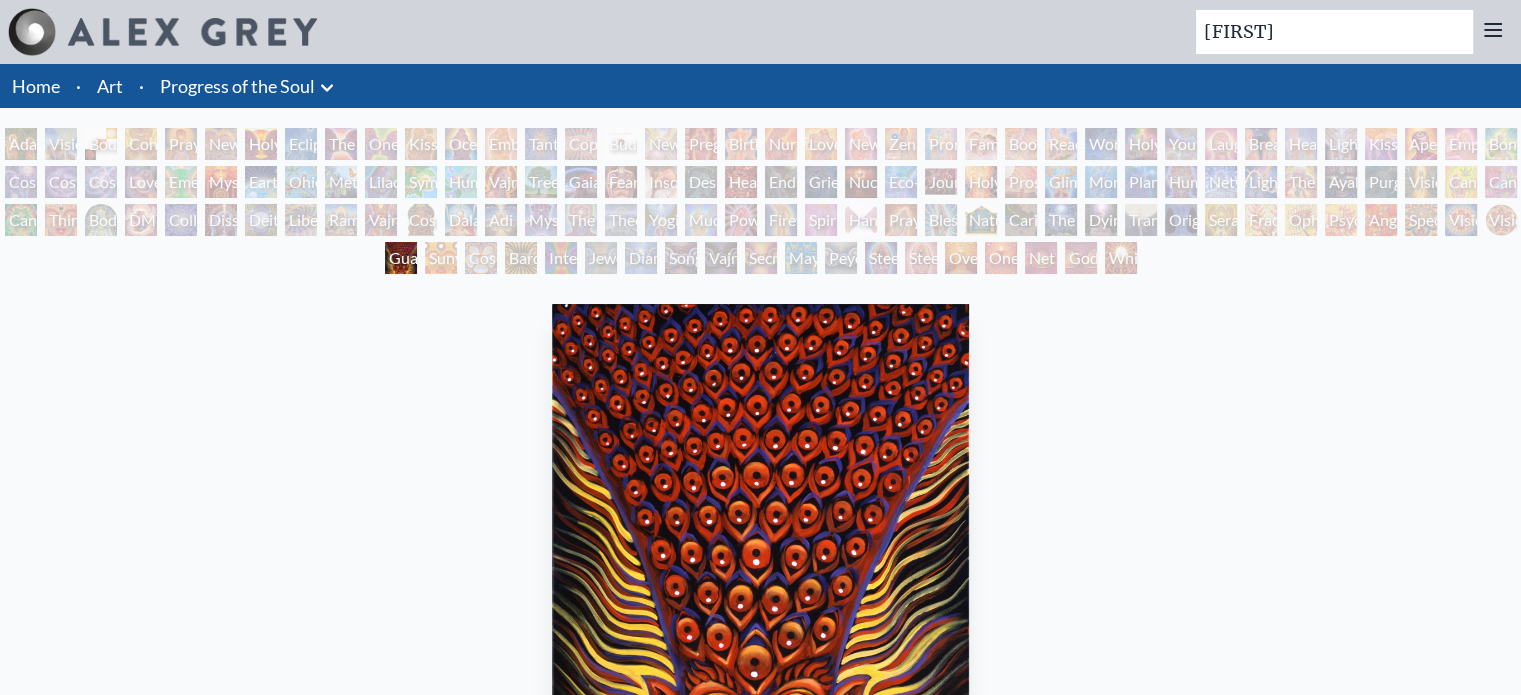 click on "Vajra Guru" at bounding box center [381, 220] 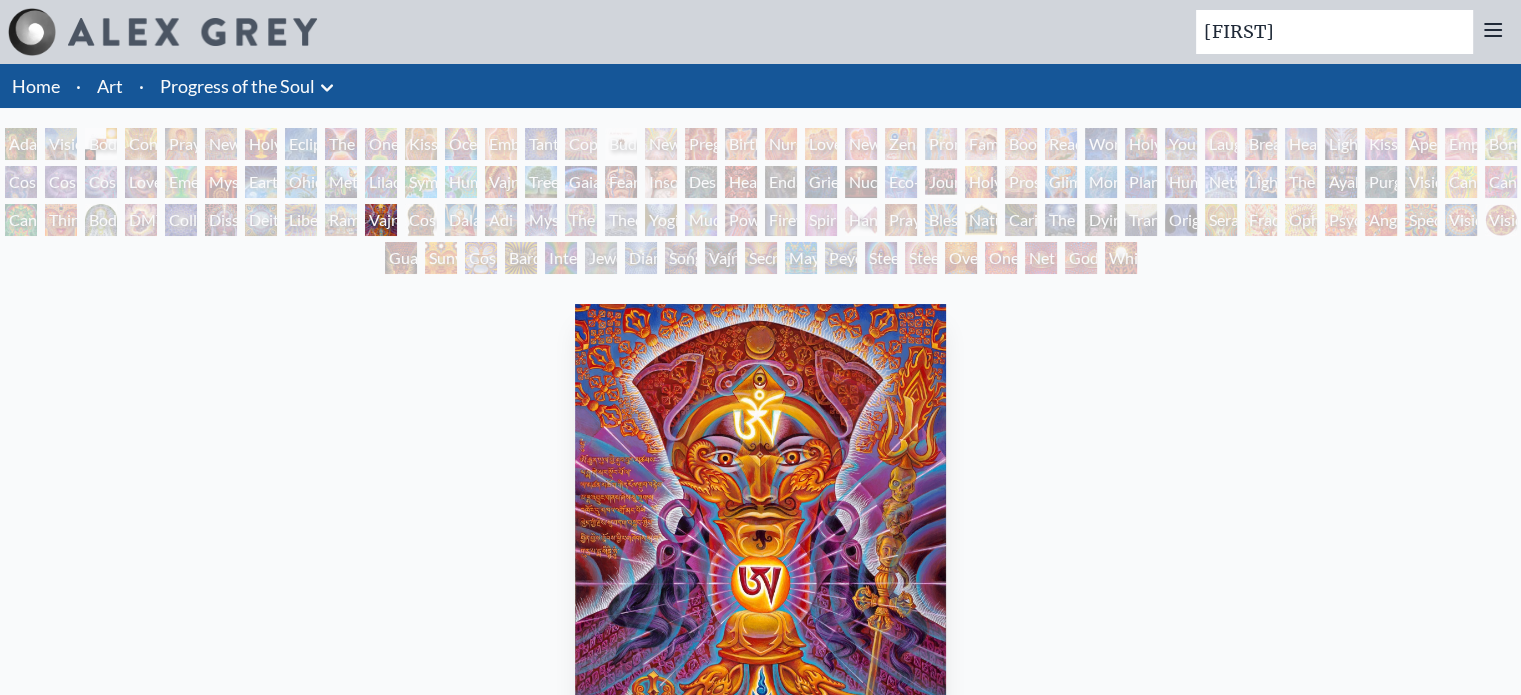 click on "Cosmic Christ" at bounding box center [421, 220] 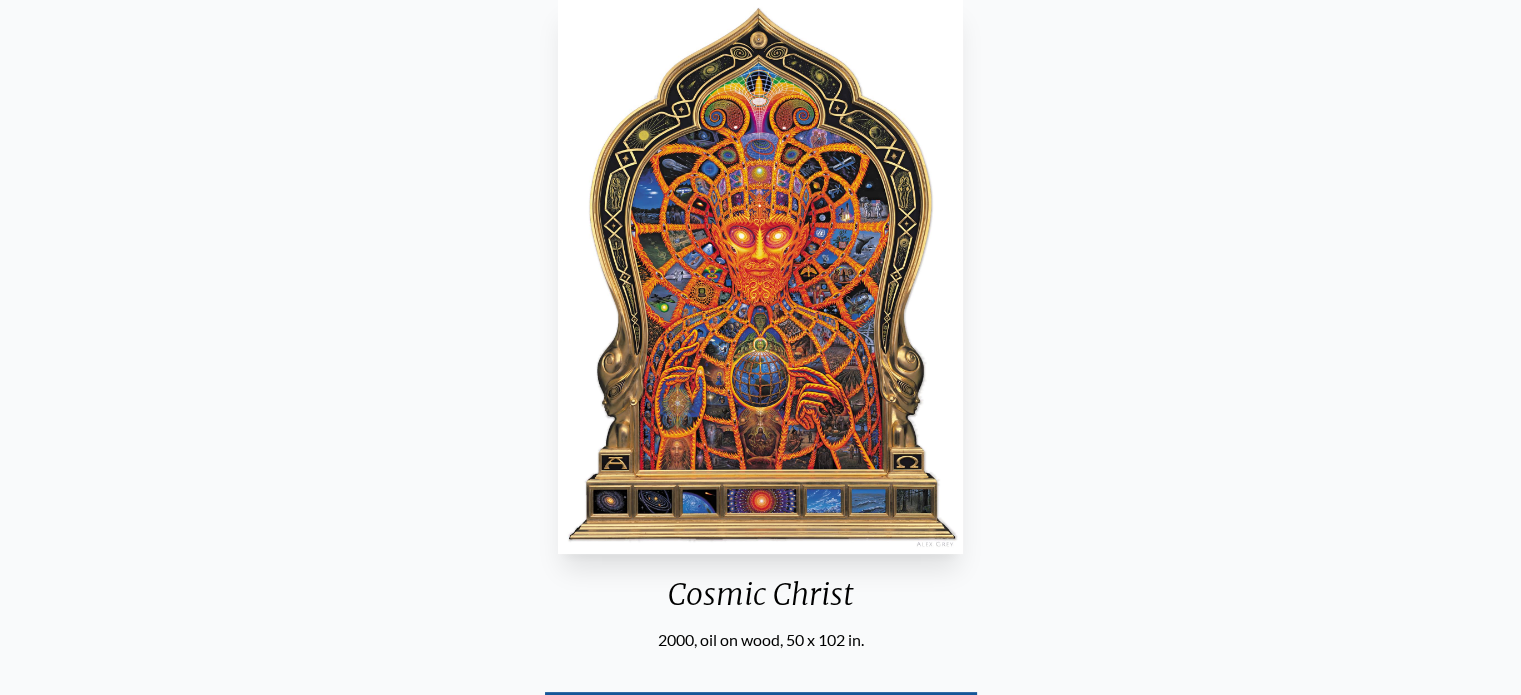 scroll, scrollTop: 333, scrollLeft: 0, axis: vertical 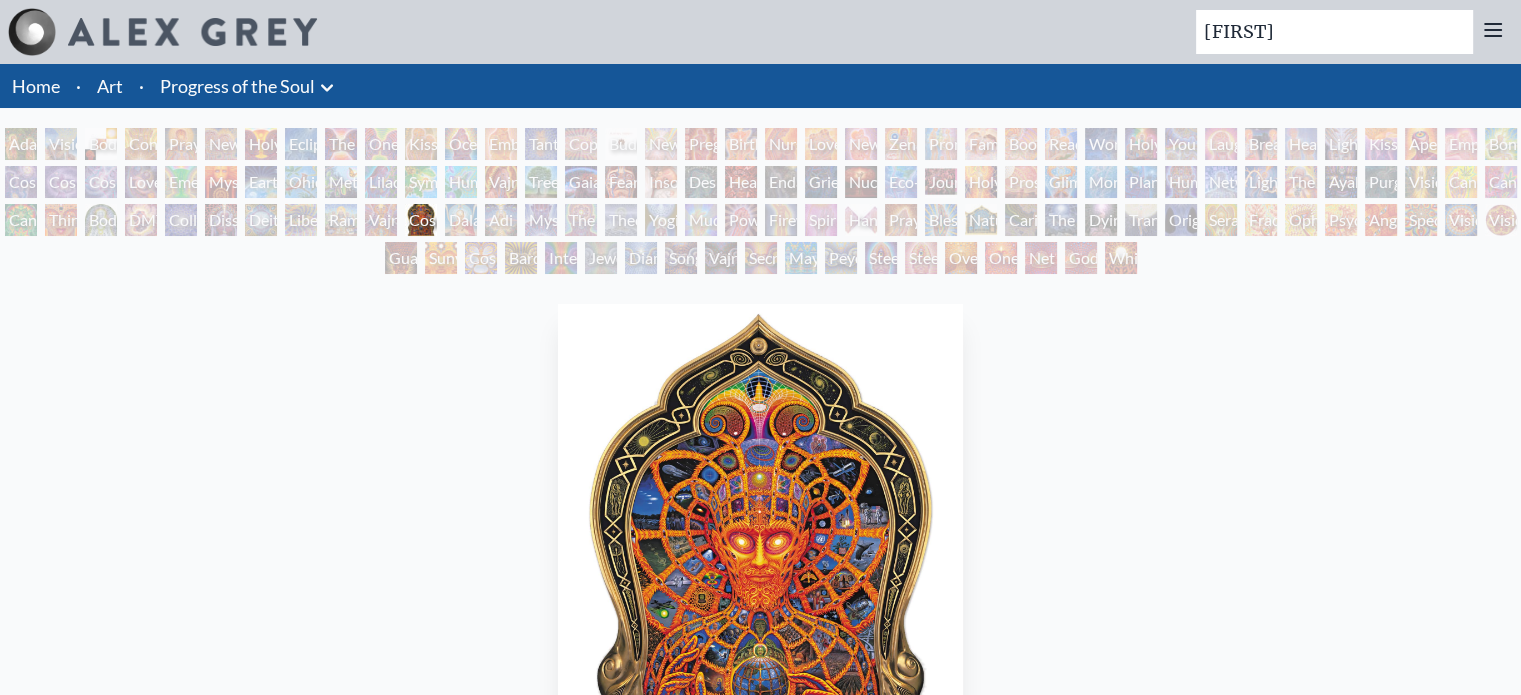 click on "One Taste" at bounding box center (381, 144) 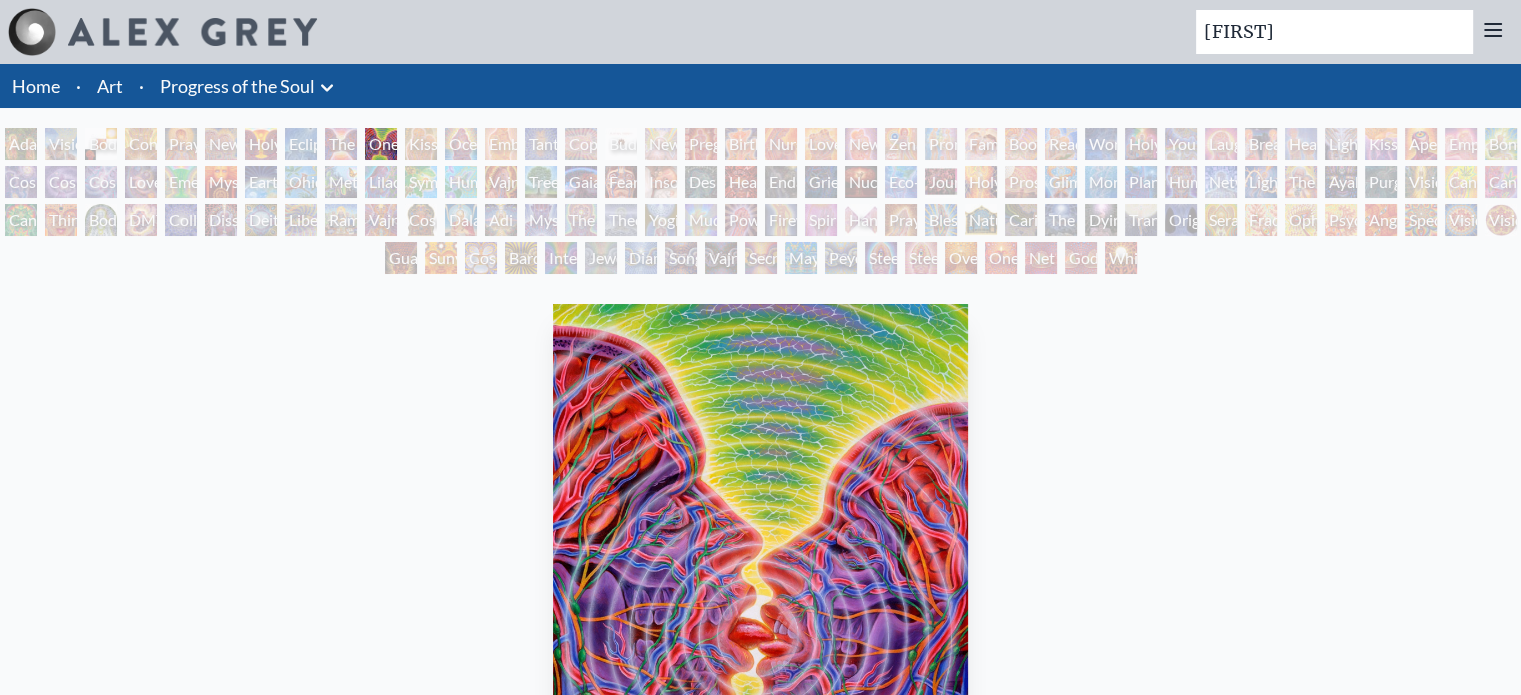 click on "Symbiosis: Gall Wasp & Oak Tree" at bounding box center (421, 182) 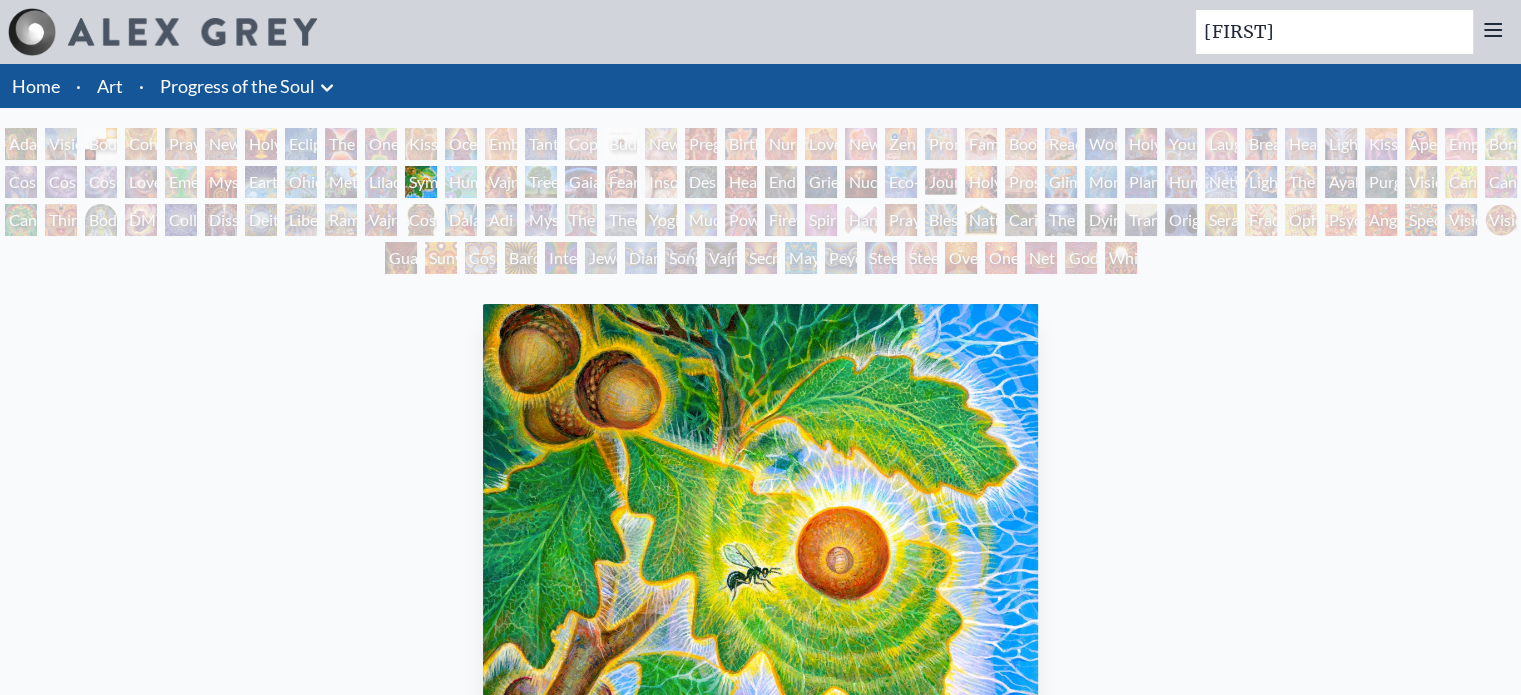 click on "Symbiosis: Gall Wasp & Oak Tree" at bounding box center [421, 182] 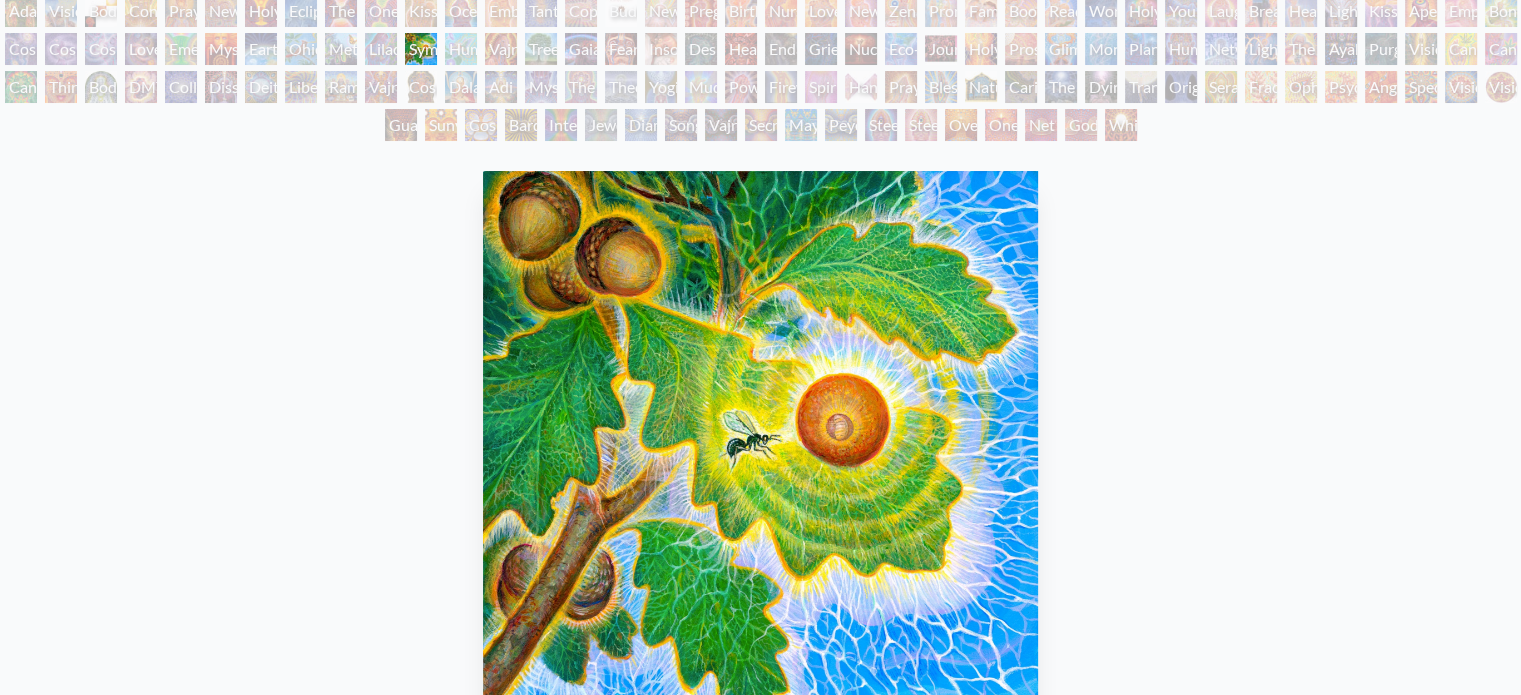 scroll, scrollTop: 213, scrollLeft: 0, axis: vertical 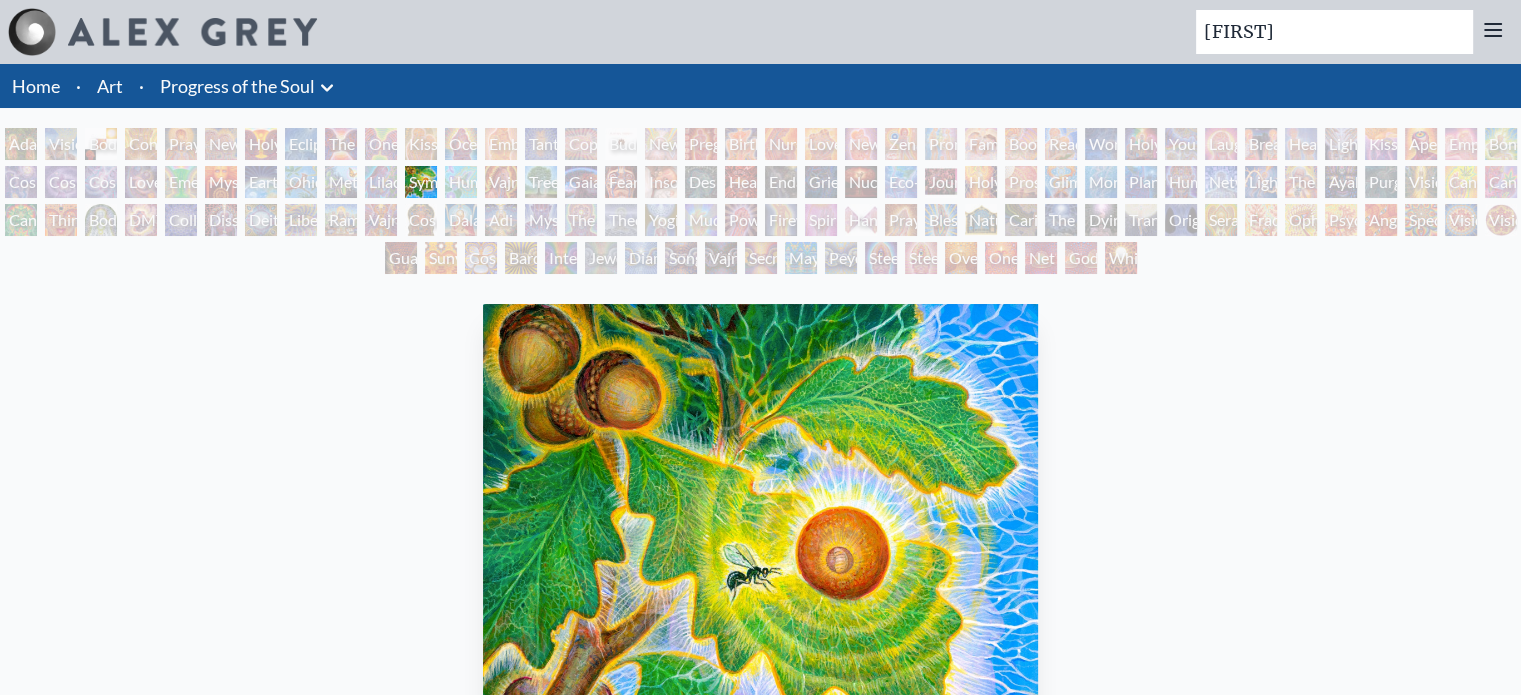 click on "Kissing" at bounding box center [421, 144] 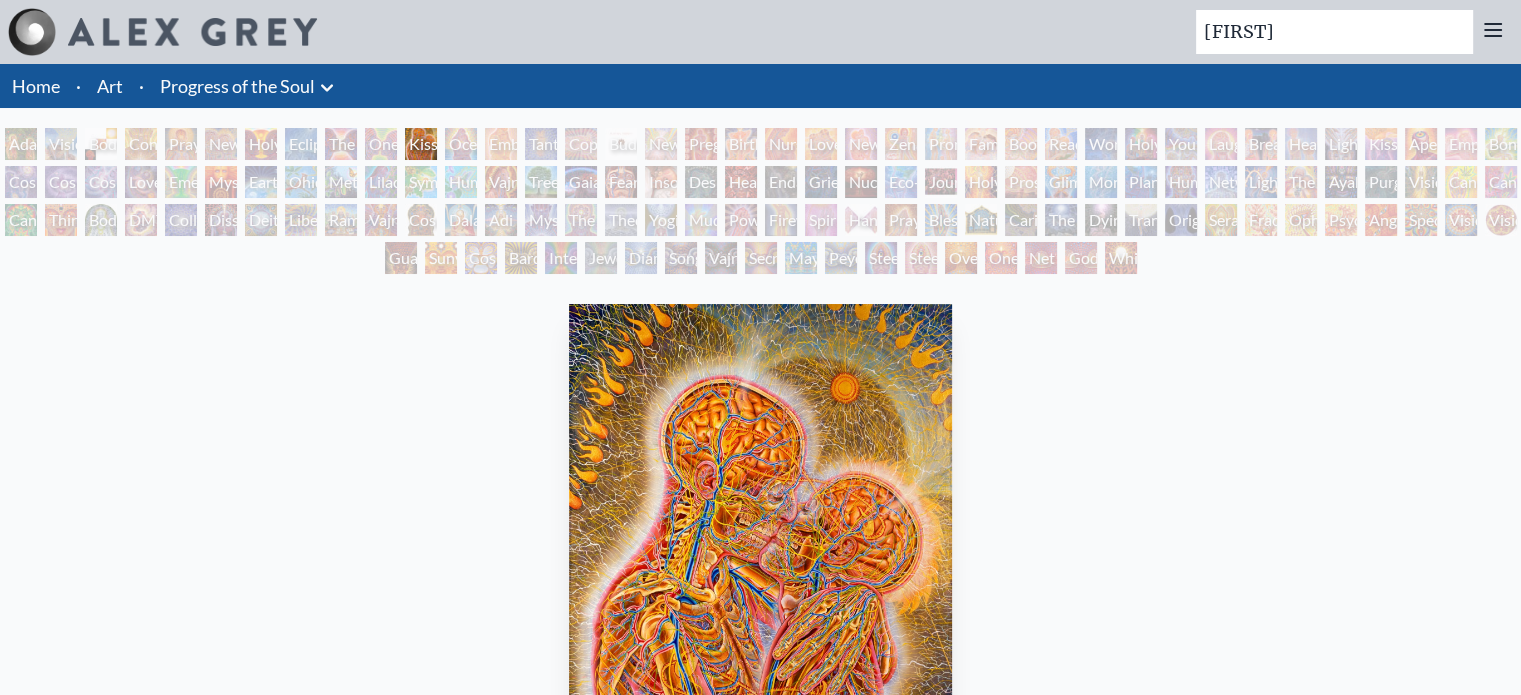 click on "Sunyata" at bounding box center (441, 258) 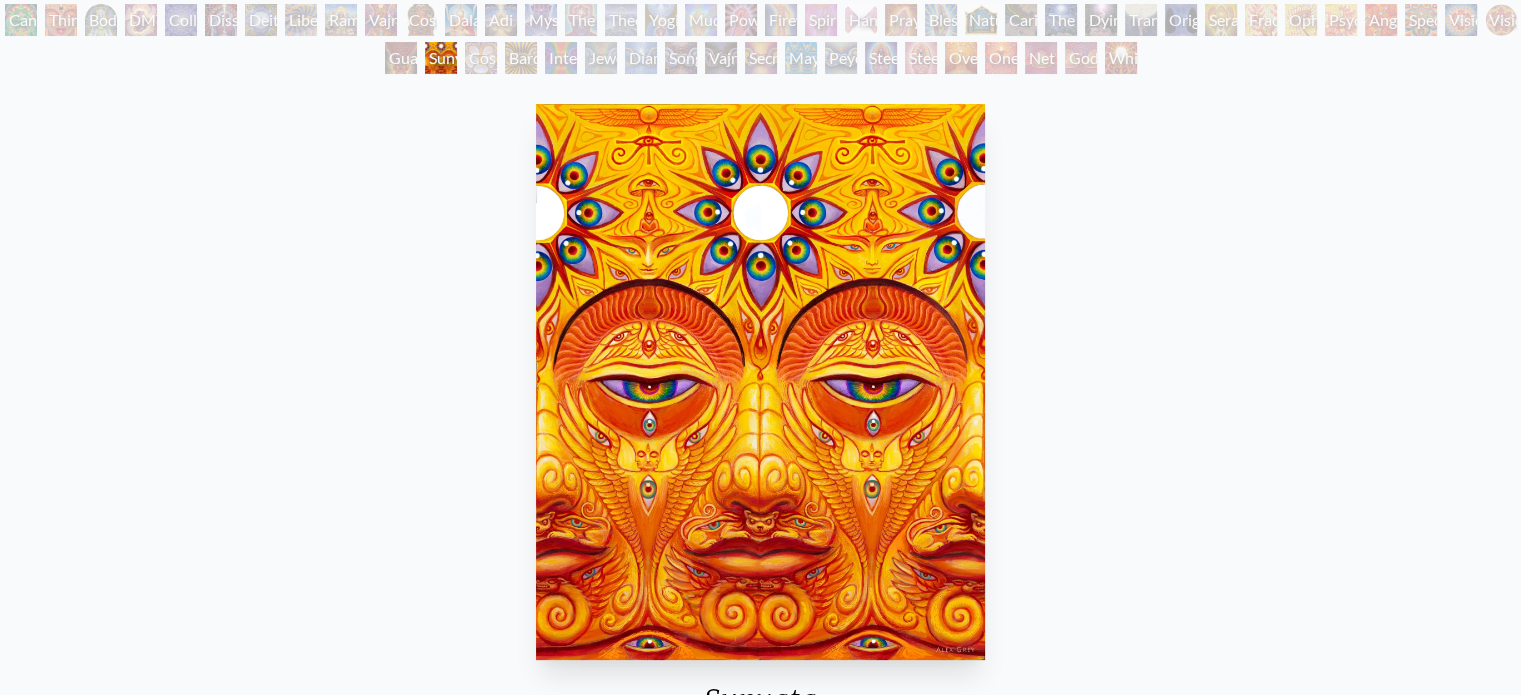 scroll, scrollTop: 240, scrollLeft: 0, axis: vertical 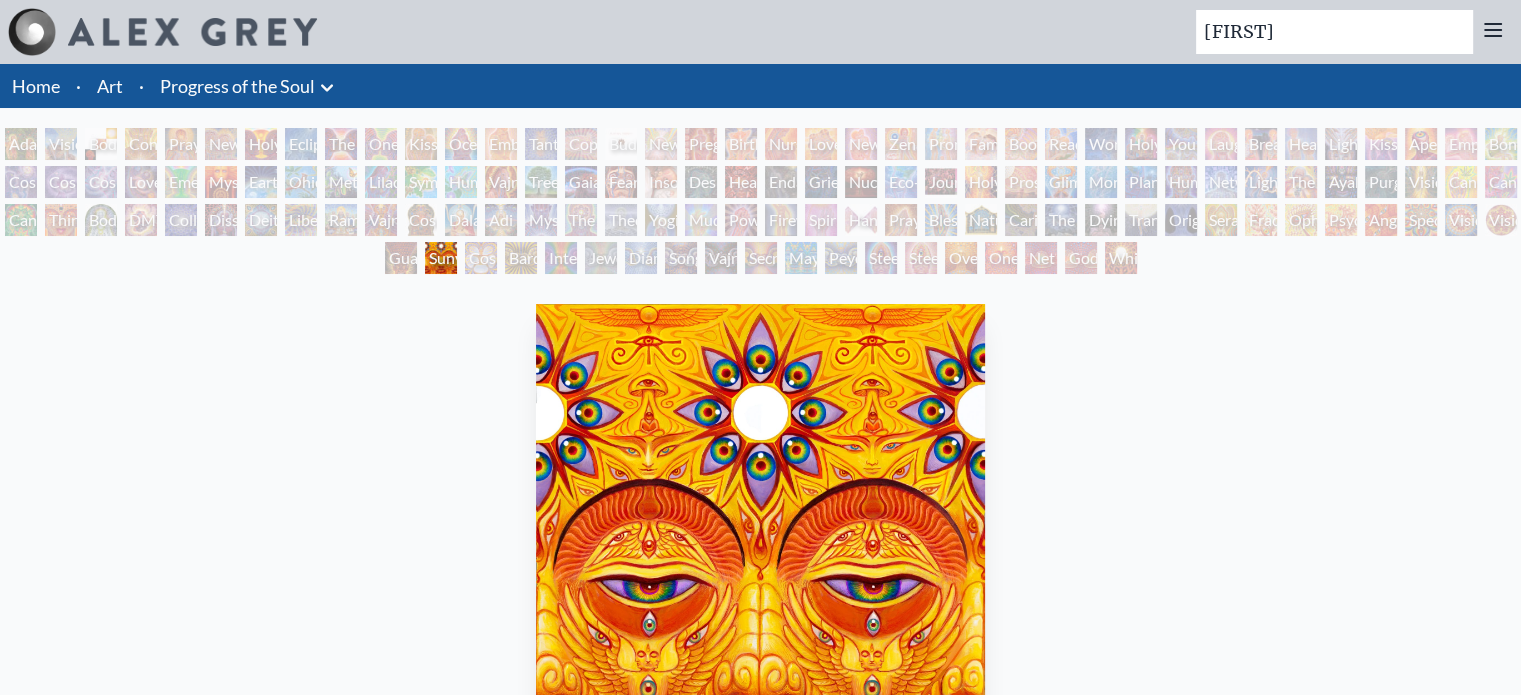 click on "Dalai Lama" at bounding box center (461, 220) 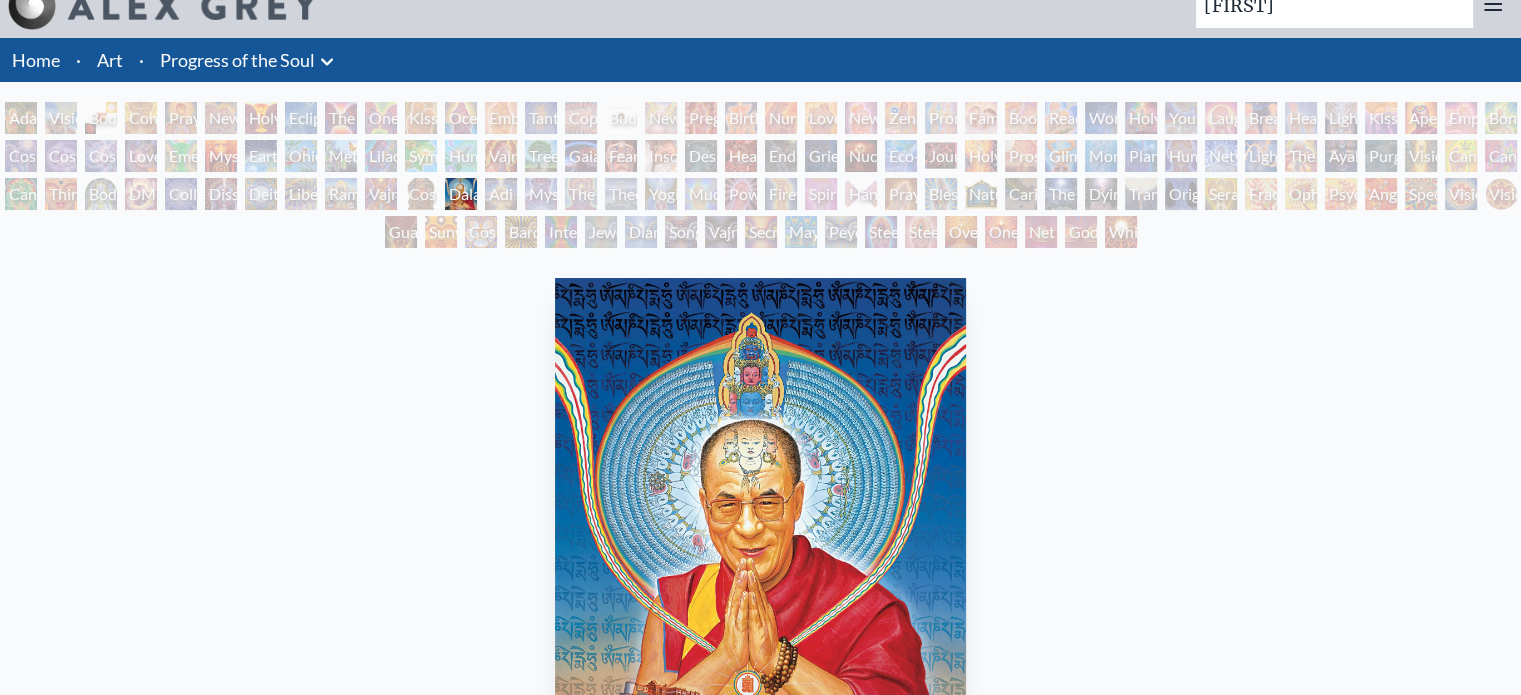 scroll, scrollTop: 0, scrollLeft: 0, axis: both 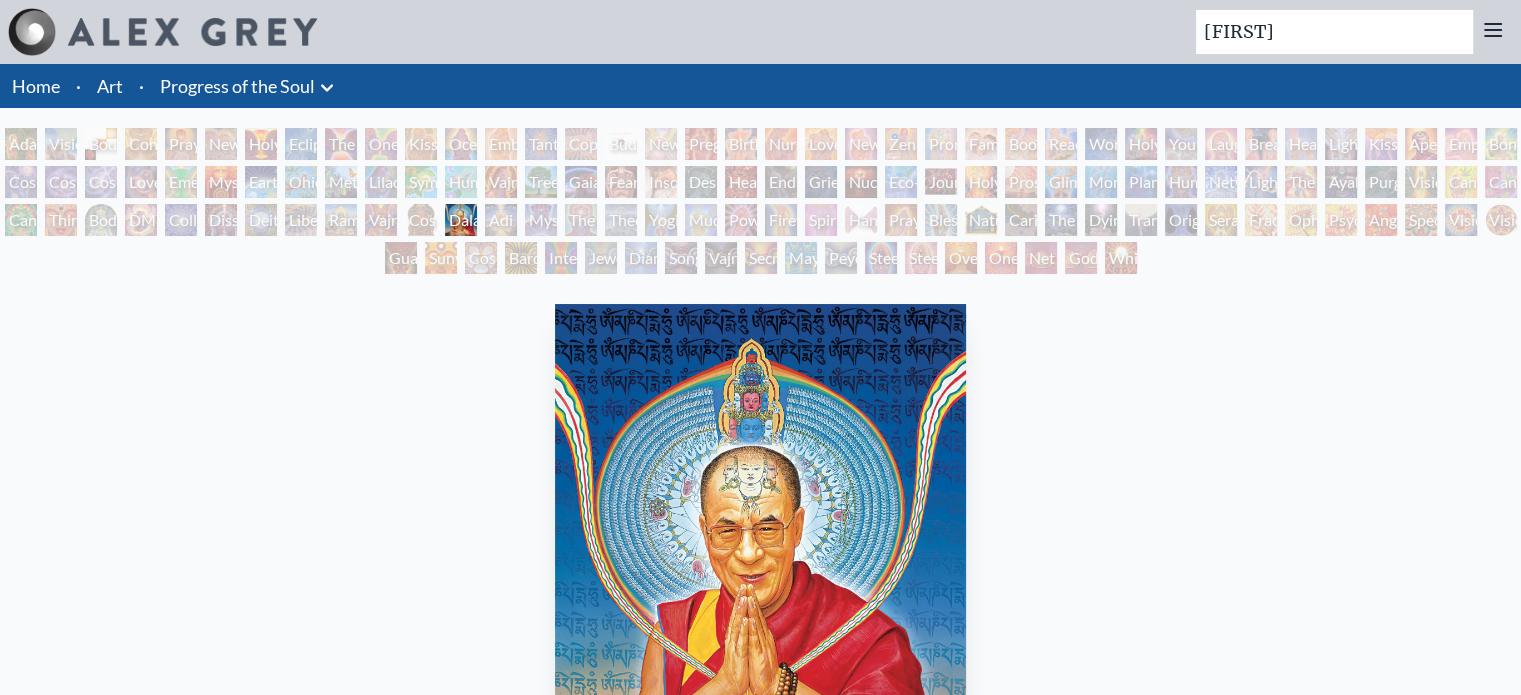 click on "Humming Bird" at bounding box center (461, 182) 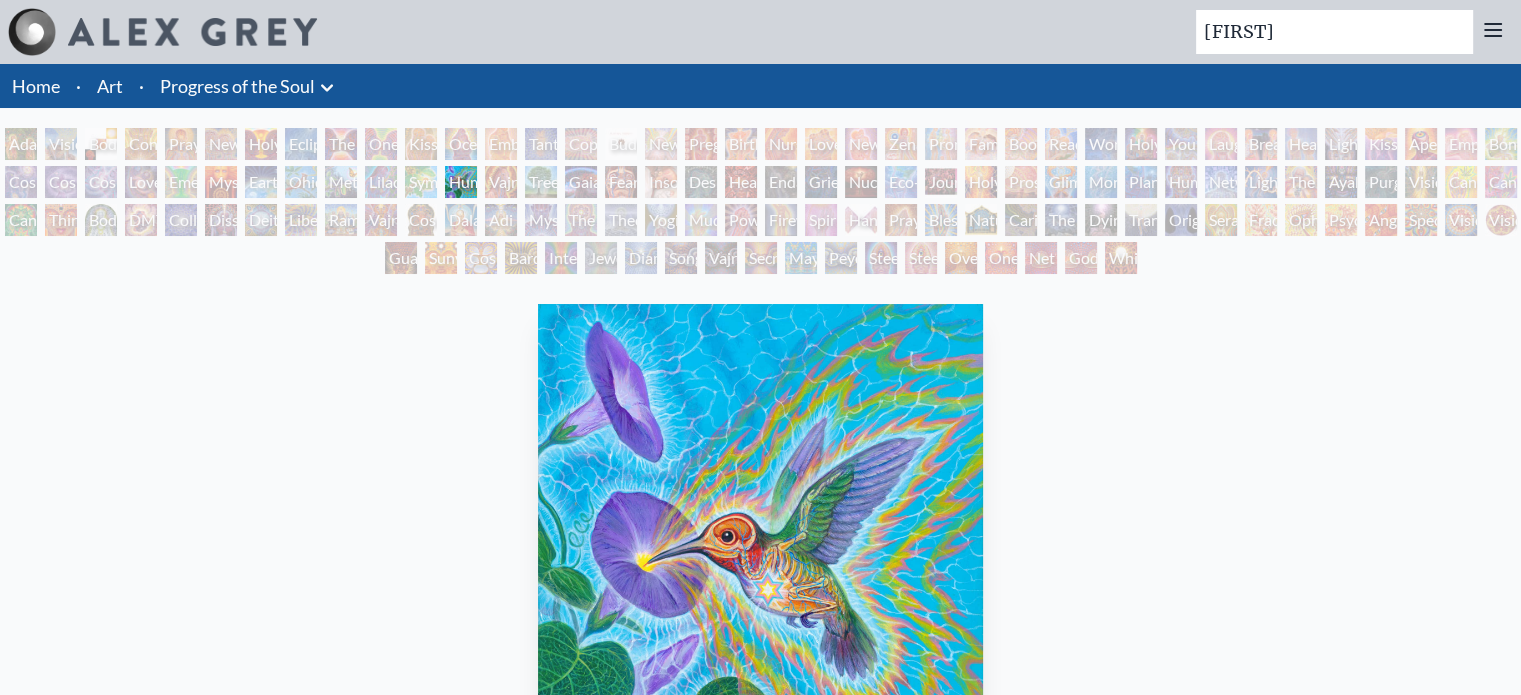 click on "Adam & Eve      Visionary Origin of Language      Body, Mind, Spirit      Contemplation      Praying      New Man New Woman      Holy Grail      Eclipse      The Kiss      One Taste      Kissing      Ocean of Love Bliss      Embracing      Tantra      Copulating      Buddha Embryo      Newborn      Pregnancy      Birth      Nursing      Love Circuit      New Family      Zena Lotus      Promise      Family      Boo-boo      Reading      Wonder      Holy Family      Young & Old      Laughing Man      Breathing      Healing      Lightweaver      Kiss of the Muse      Aperture      Empowerment      Bond      Cosmic Creativity      Cosmic Artist      Cosmic Lovers      Love is a Cosmic Force      Emerald Grail      Mysteriosa 2      Earth Energies      Ohio Song      Metamorphosis      Lilacs      Humming Bird" at bounding box center [760, 204] 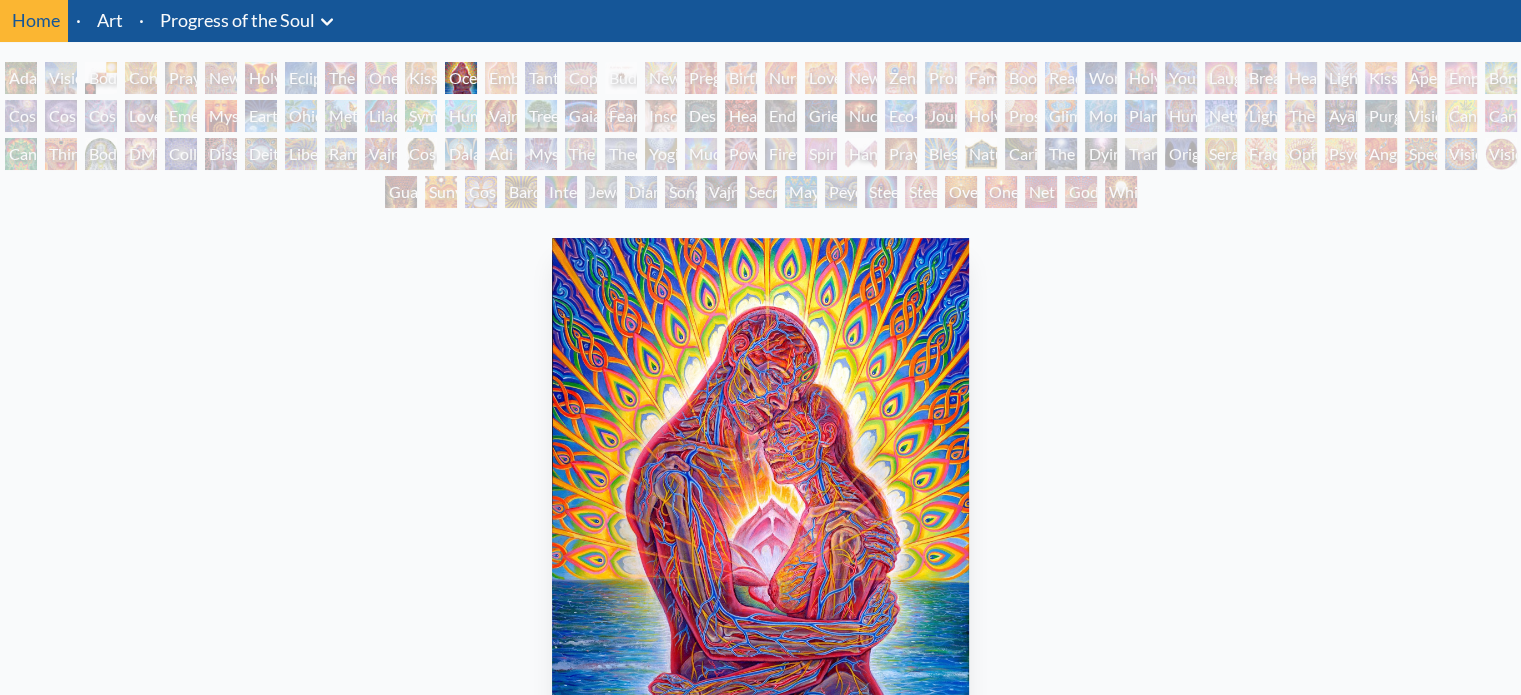 scroll, scrollTop: 0, scrollLeft: 0, axis: both 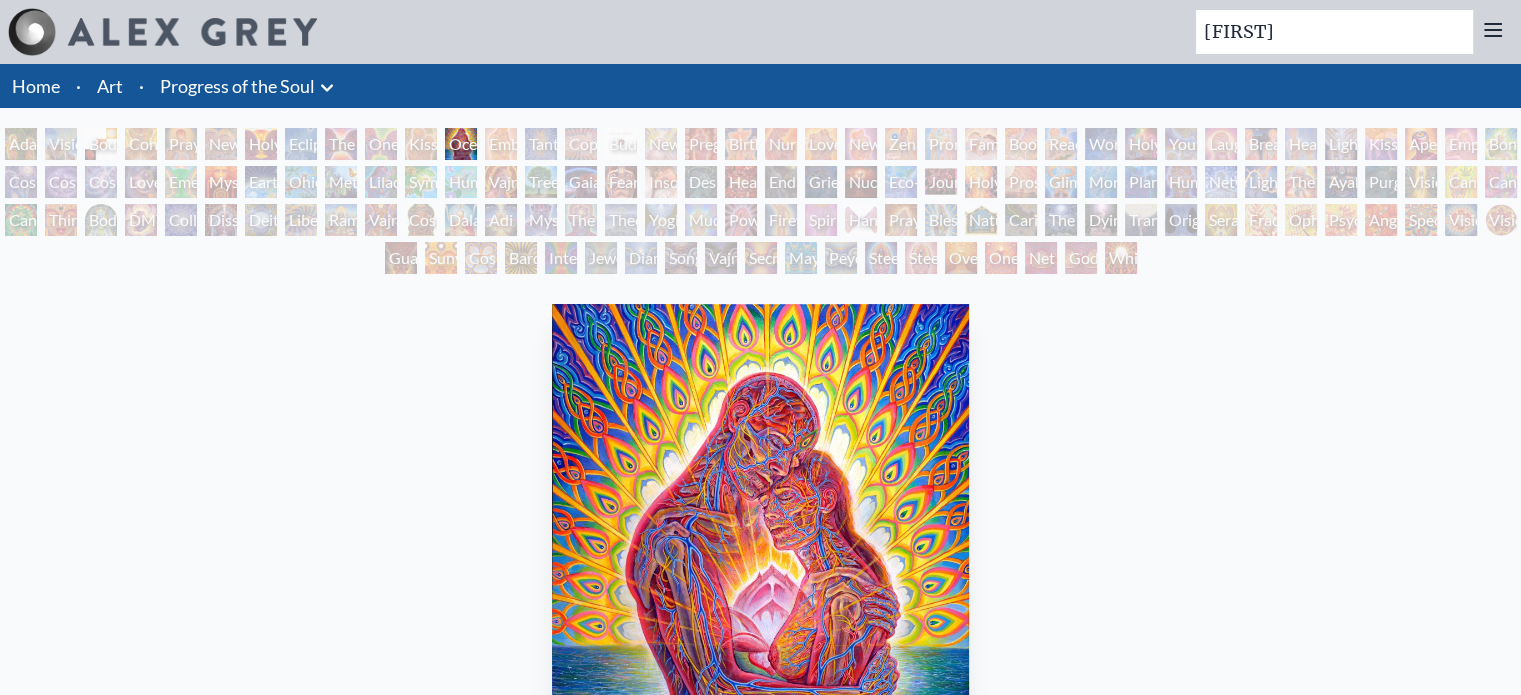 click on "Cosmic Elf" at bounding box center (481, 258) 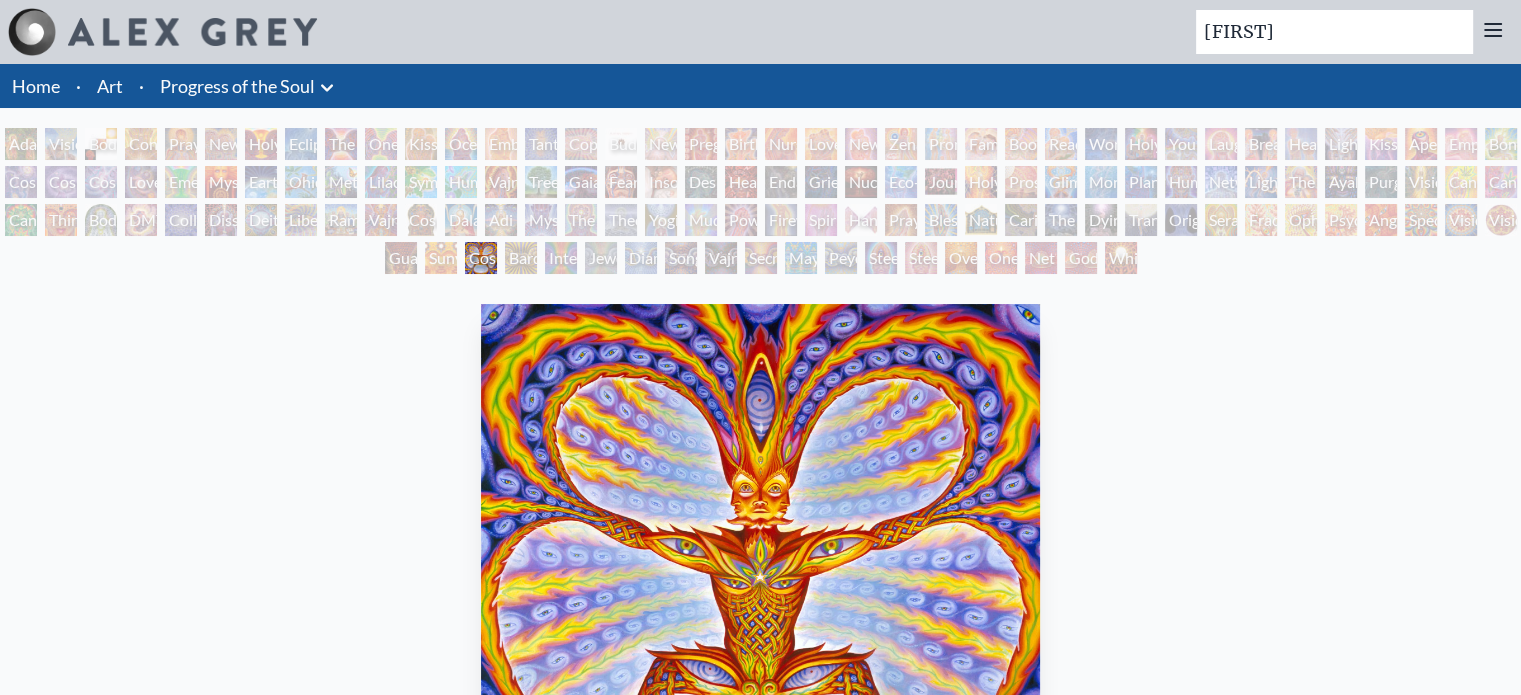 click on "Adi Da" at bounding box center (501, 220) 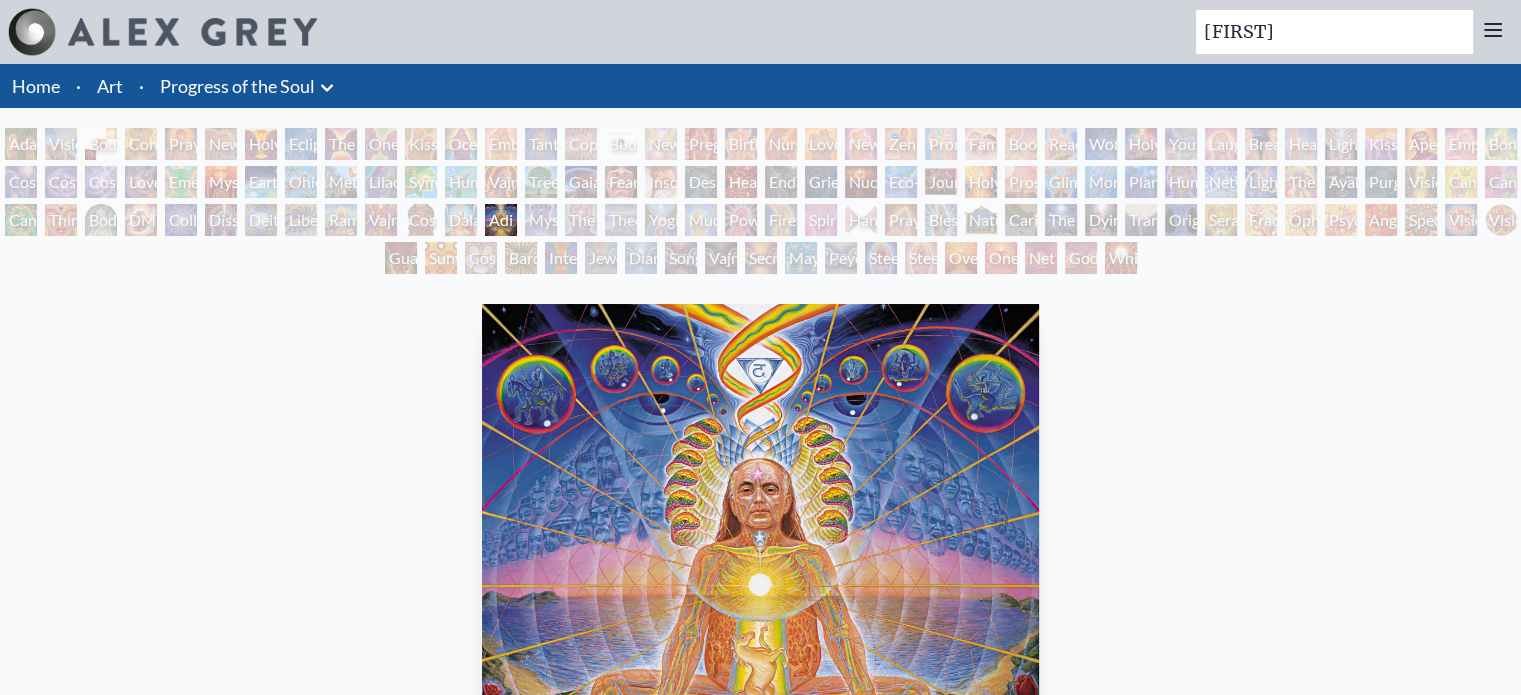 click on "Vajra Horse" at bounding box center (501, 182) 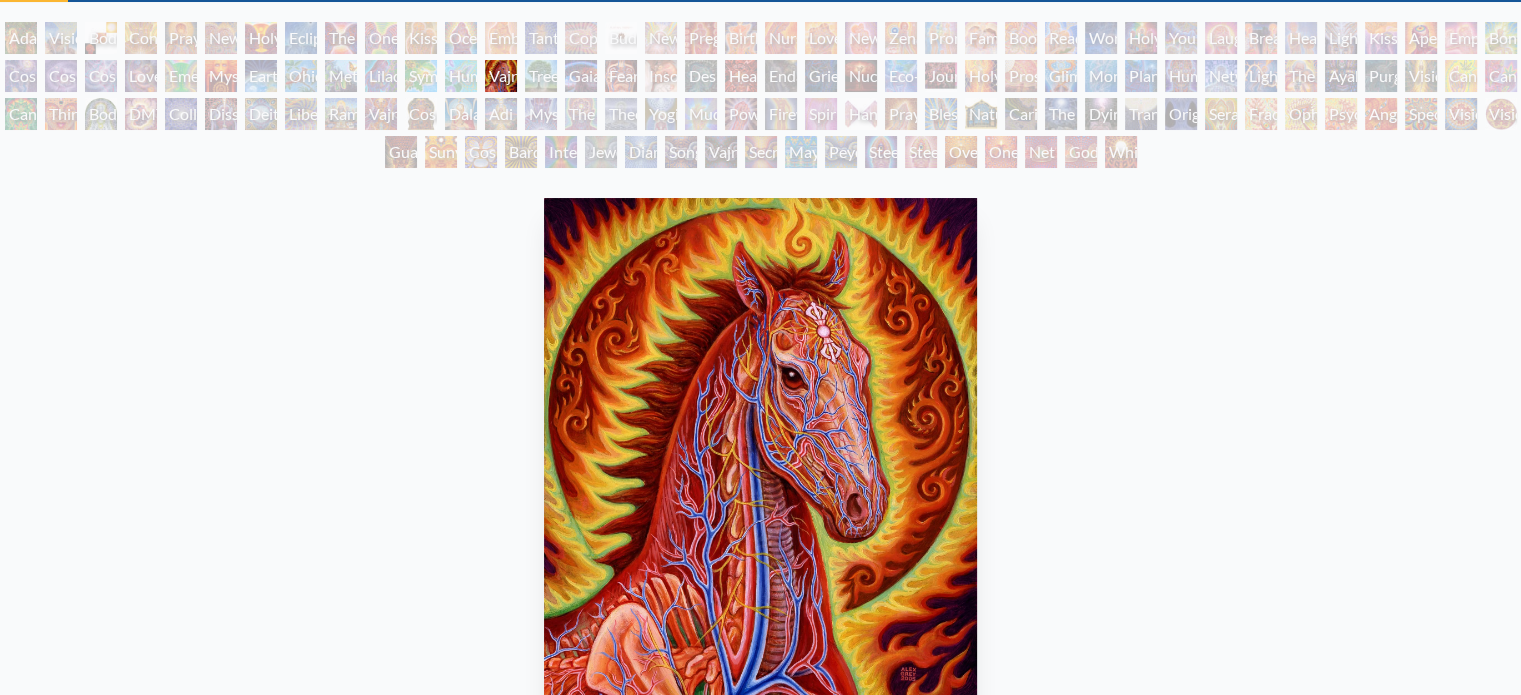 scroll, scrollTop: 200, scrollLeft: 0, axis: vertical 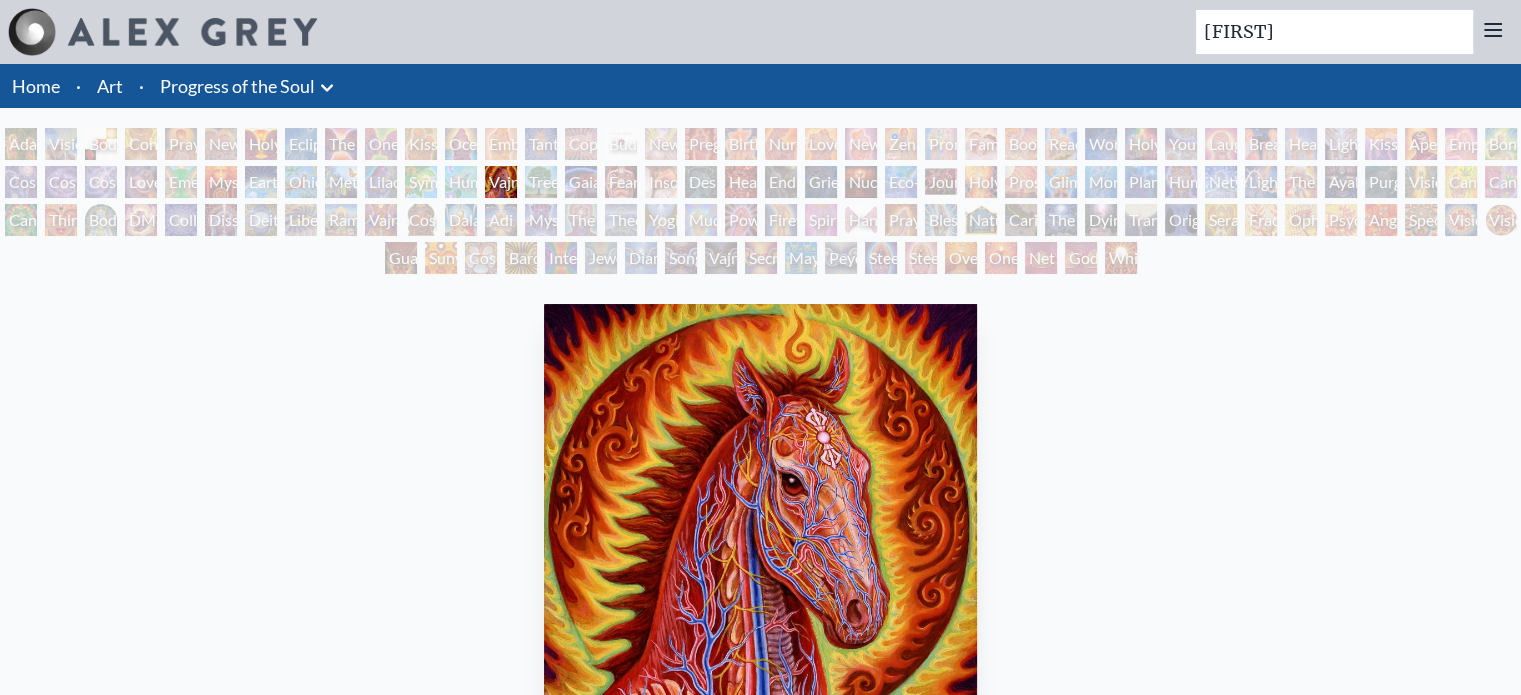 click on "Embracing" at bounding box center (501, 144) 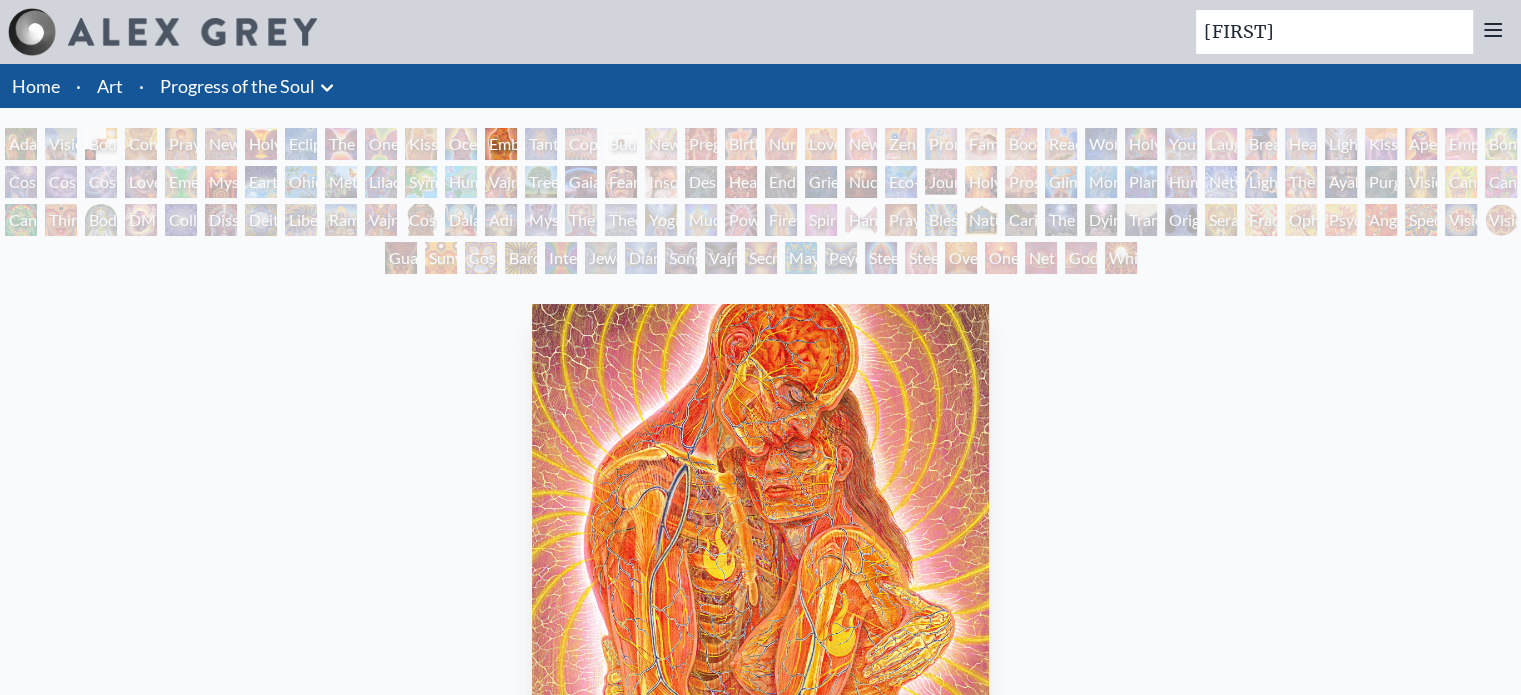 click on "Bardo Being" at bounding box center [521, 258] 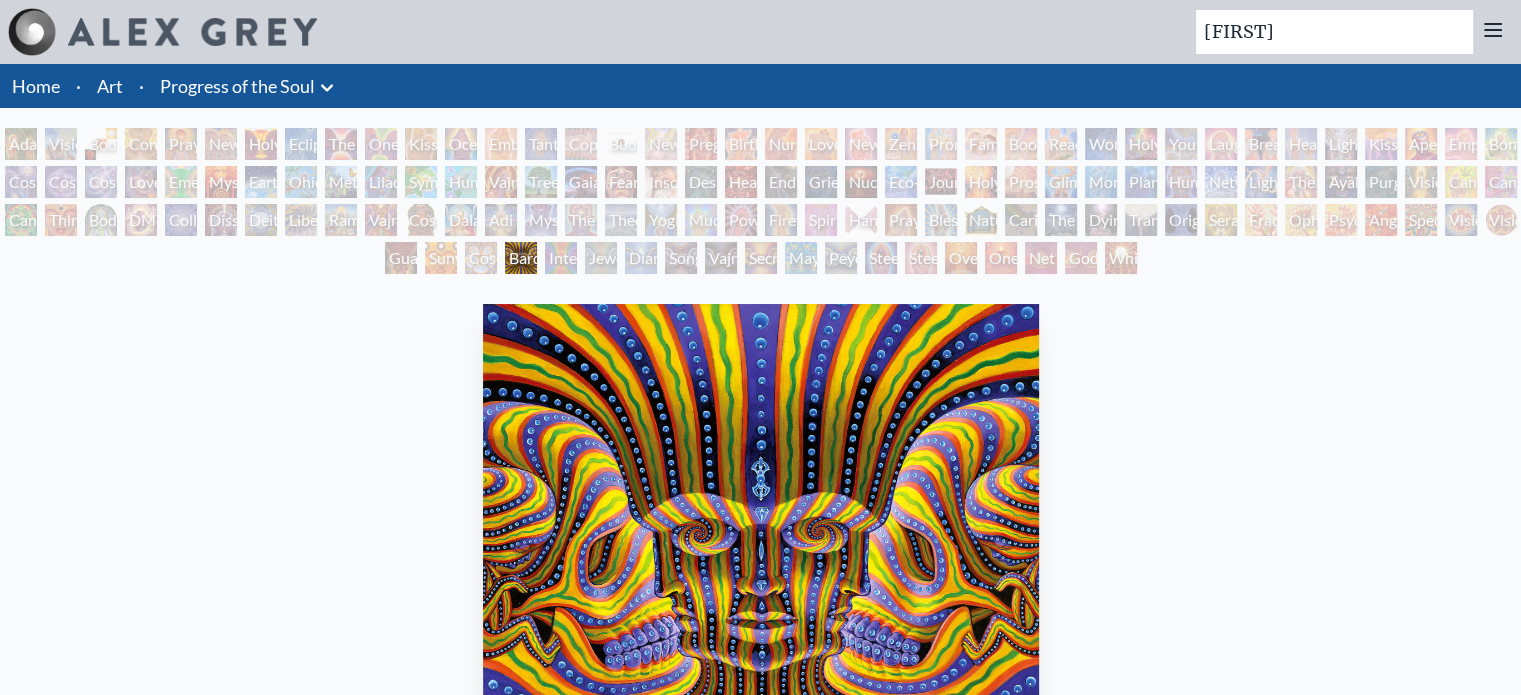 click on "Mystic Eye" at bounding box center [541, 220] 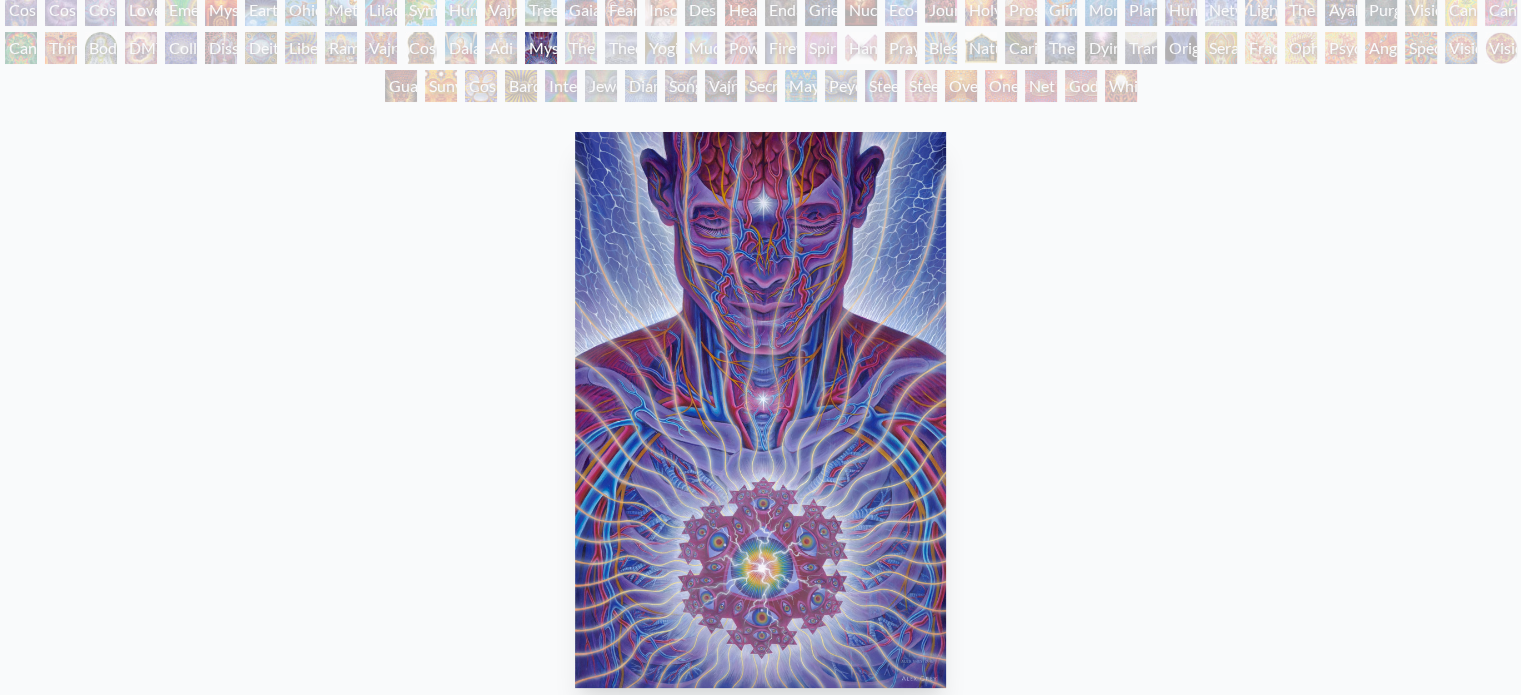scroll, scrollTop: 175, scrollLeft: 0, axis: vertical 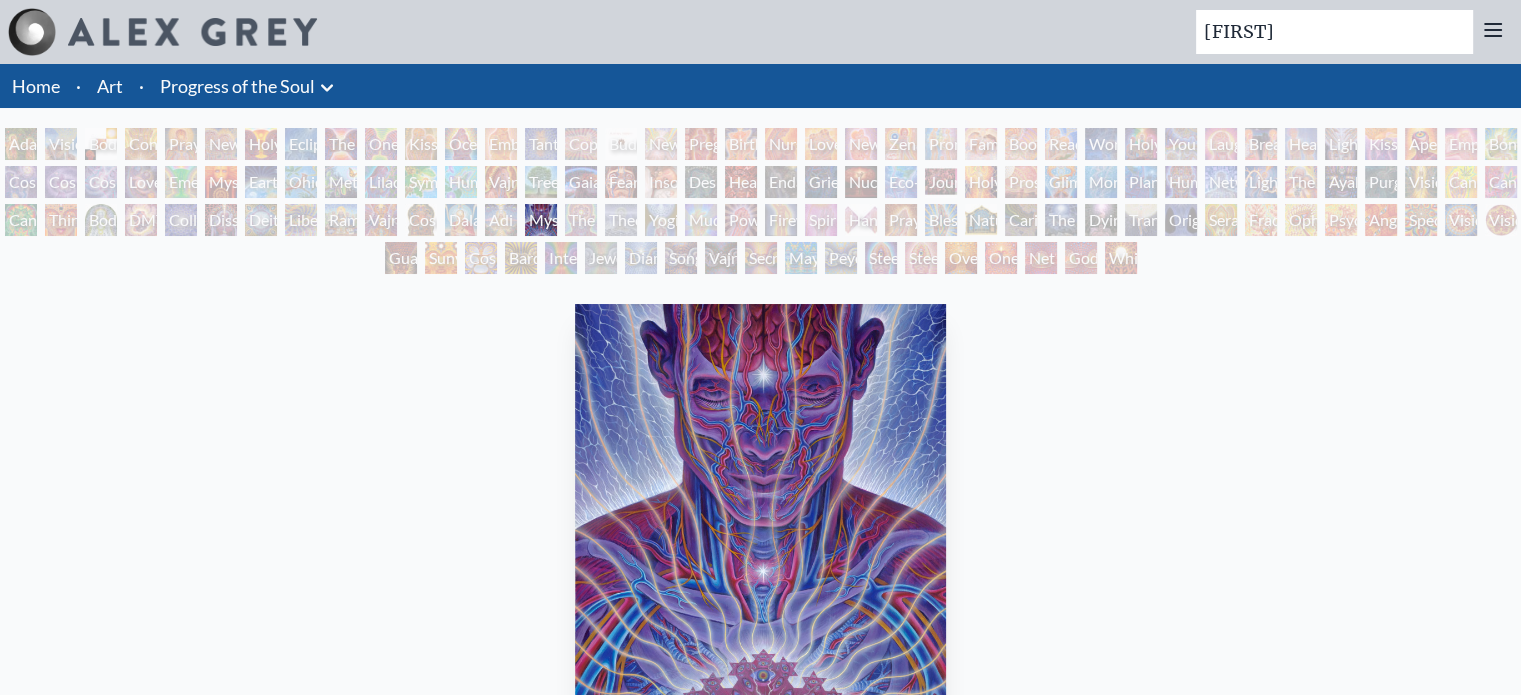 click on "Tantra" at bounding box center (541, 144) 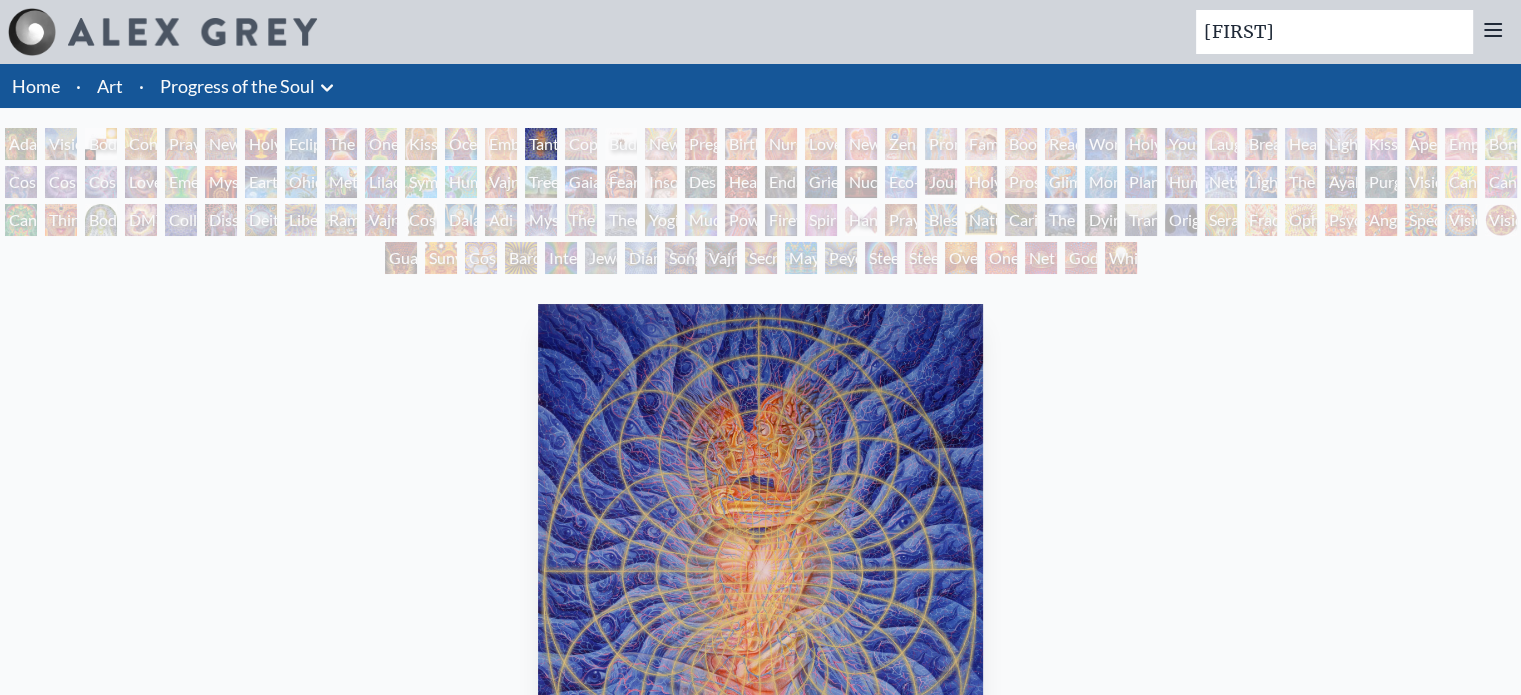 click on "Tree & Person" at bounding box center (541, 182) 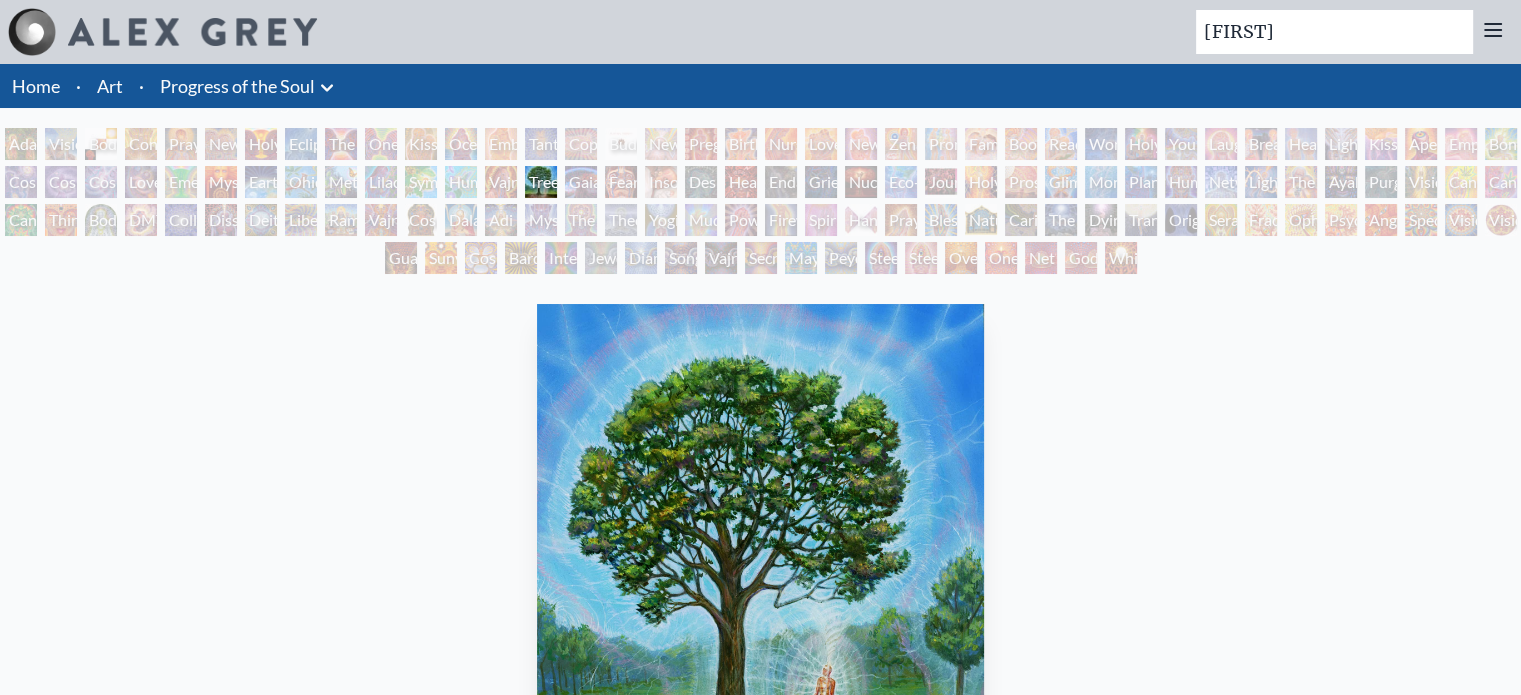 click on "Mystic Eye" at bounding box center (541, 220) 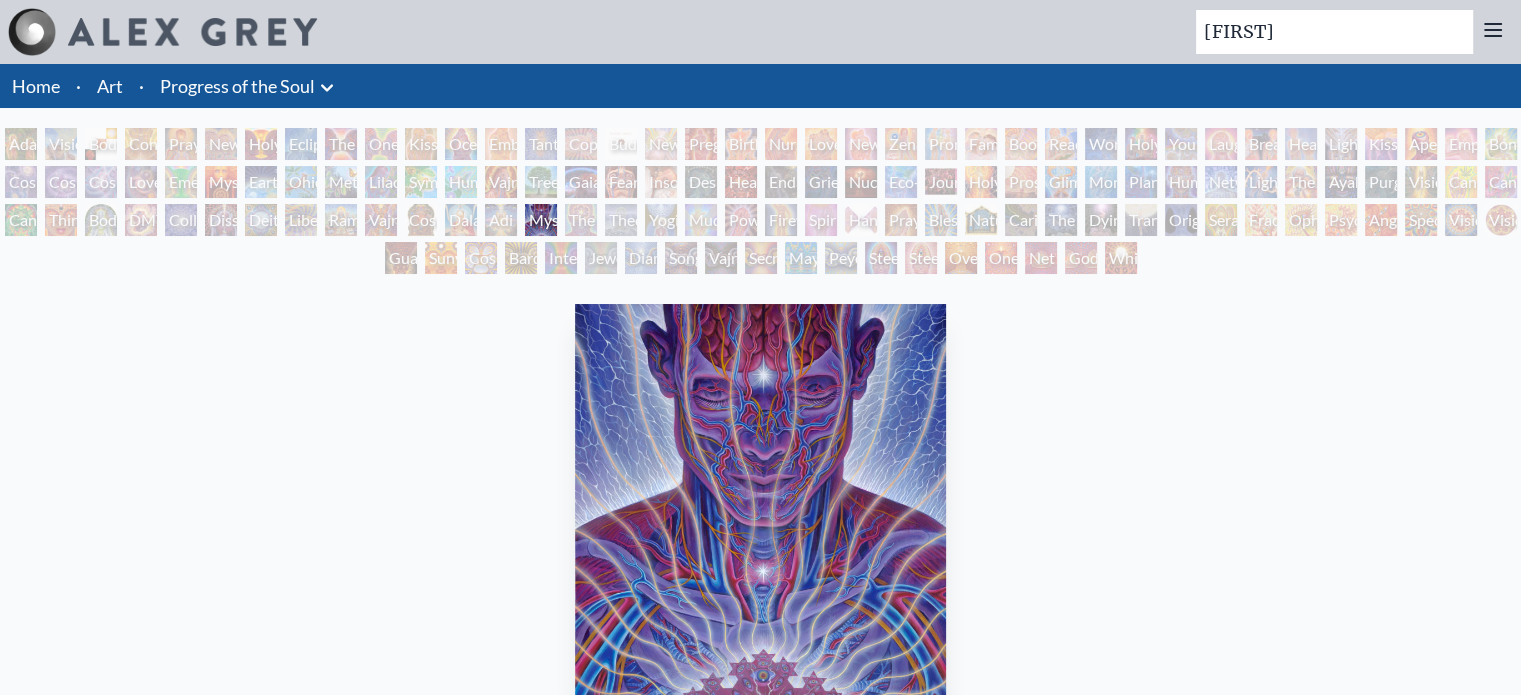 click on "Mystic Eye" at bounding box center [541, 220] 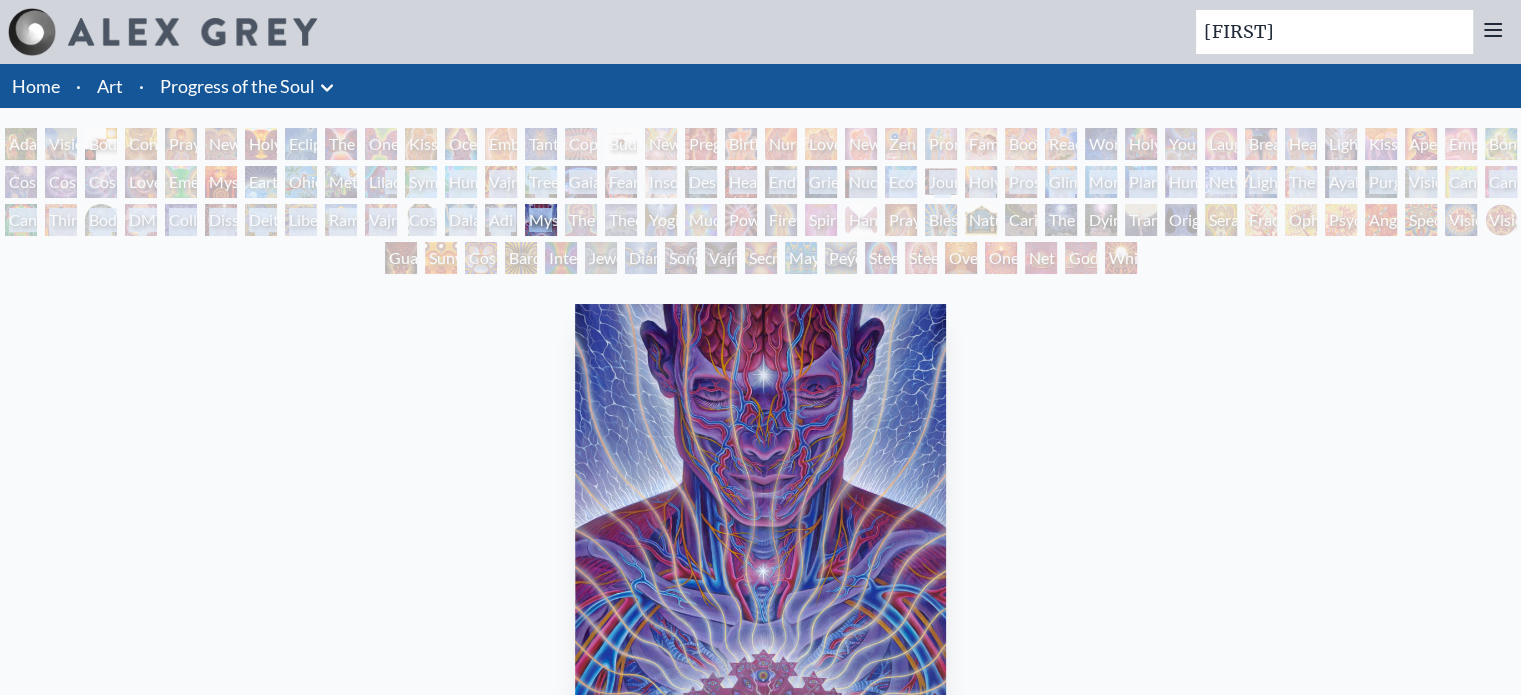 drag, startPoint x: 538, startPoint y: 215, endPoint x: 393, endPoint y: 167, distance: 152.73834 